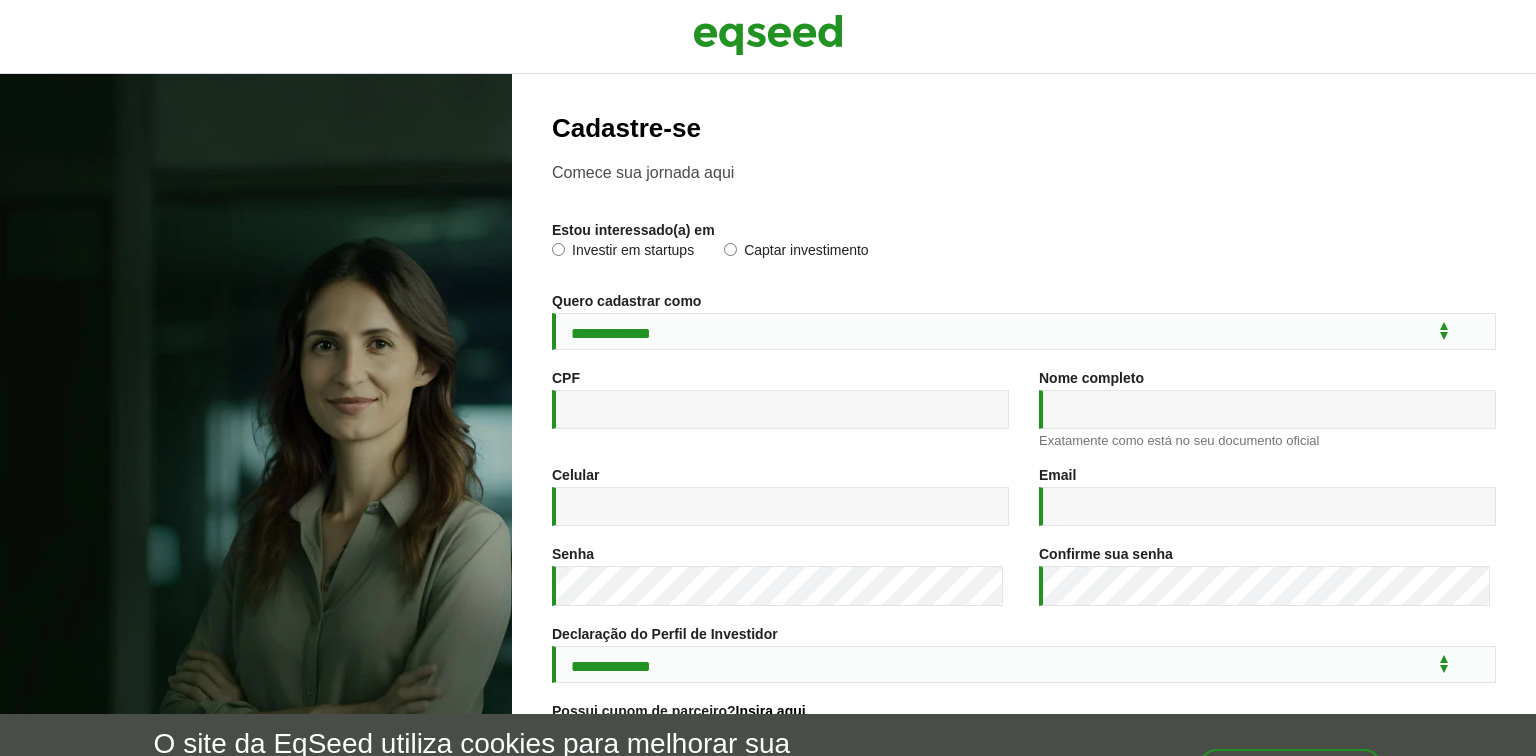 scroll, scrollTop: 0, scrollLeft: 0, axis: both 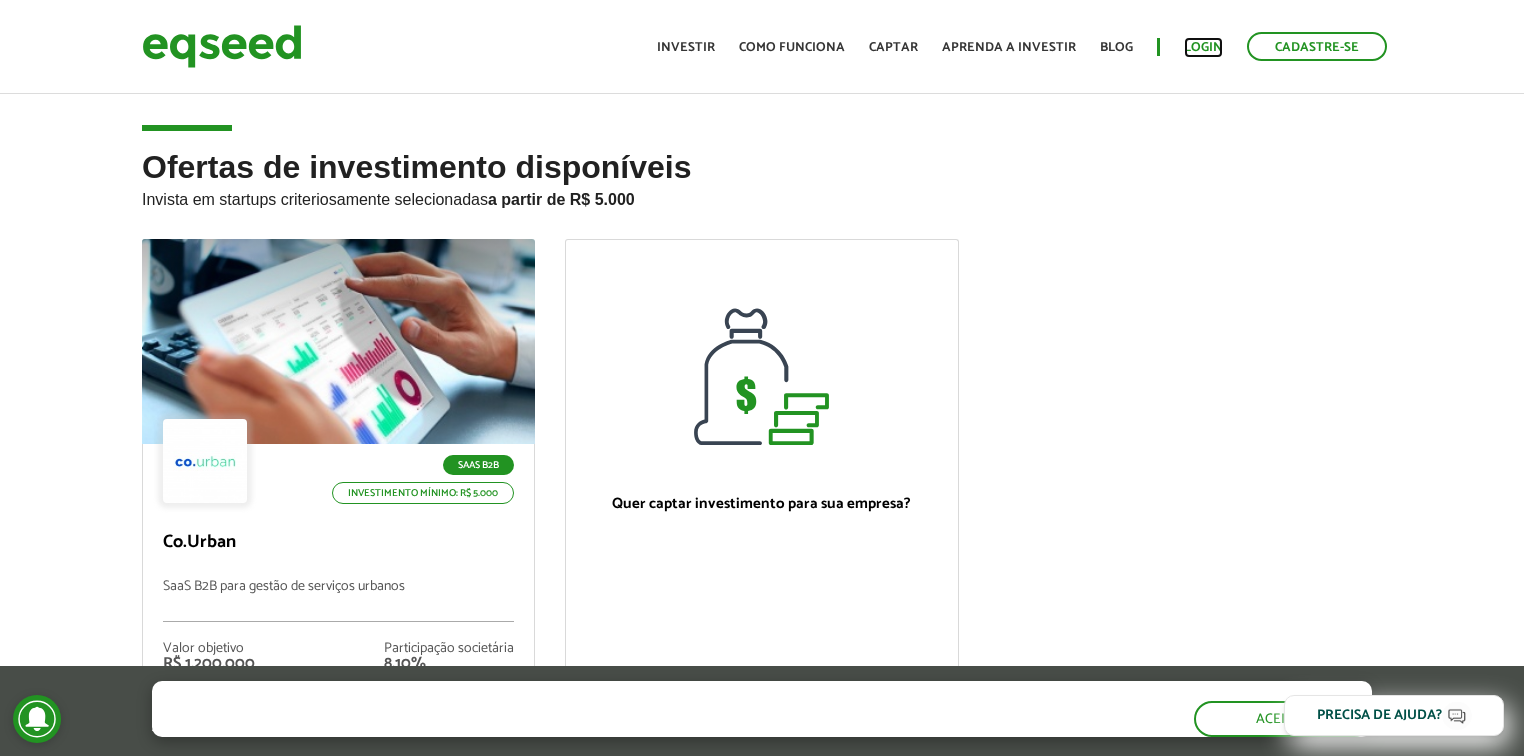 click on "Login" at bounding box center [1203, 47] 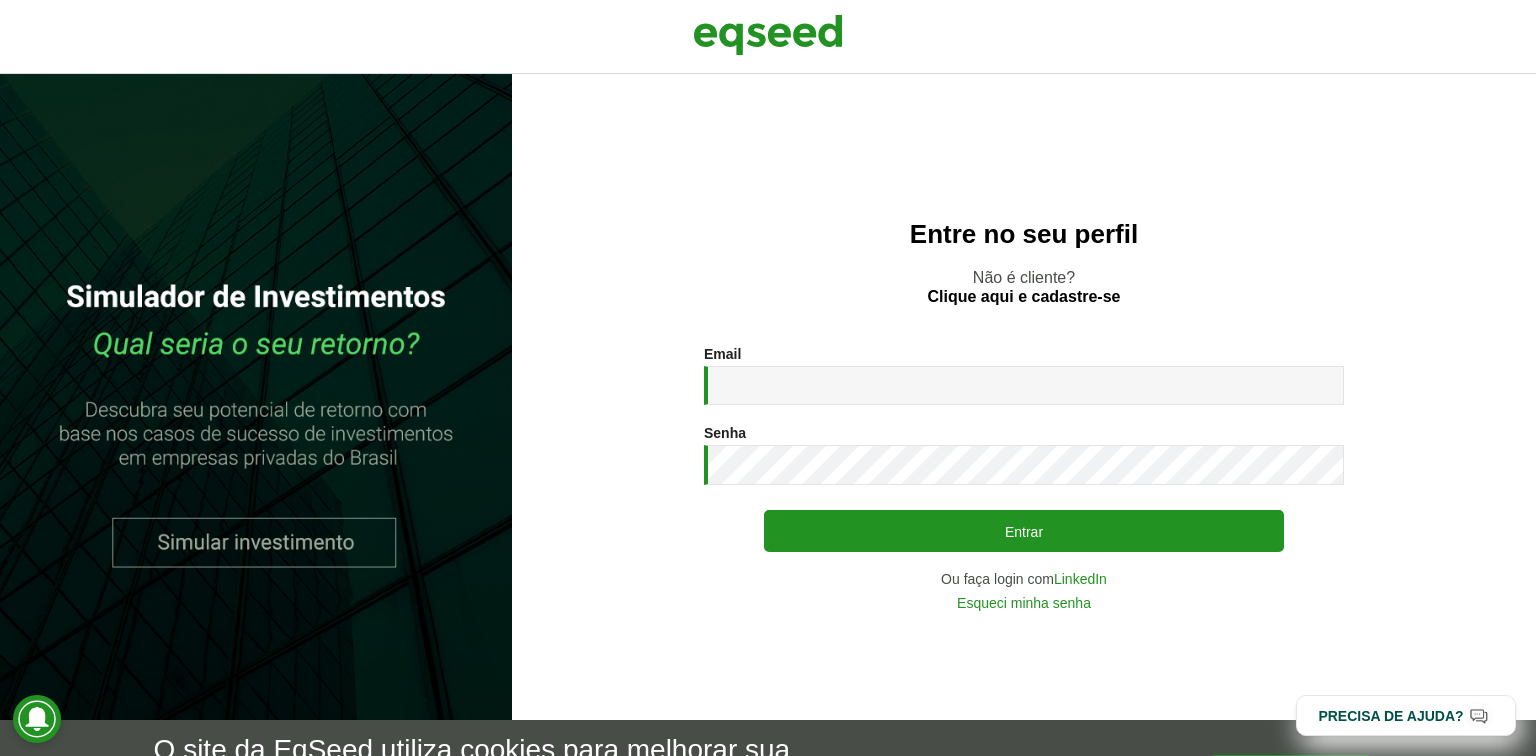 scroll, scrollTop: 0, scrollLeft: 0, axis: both 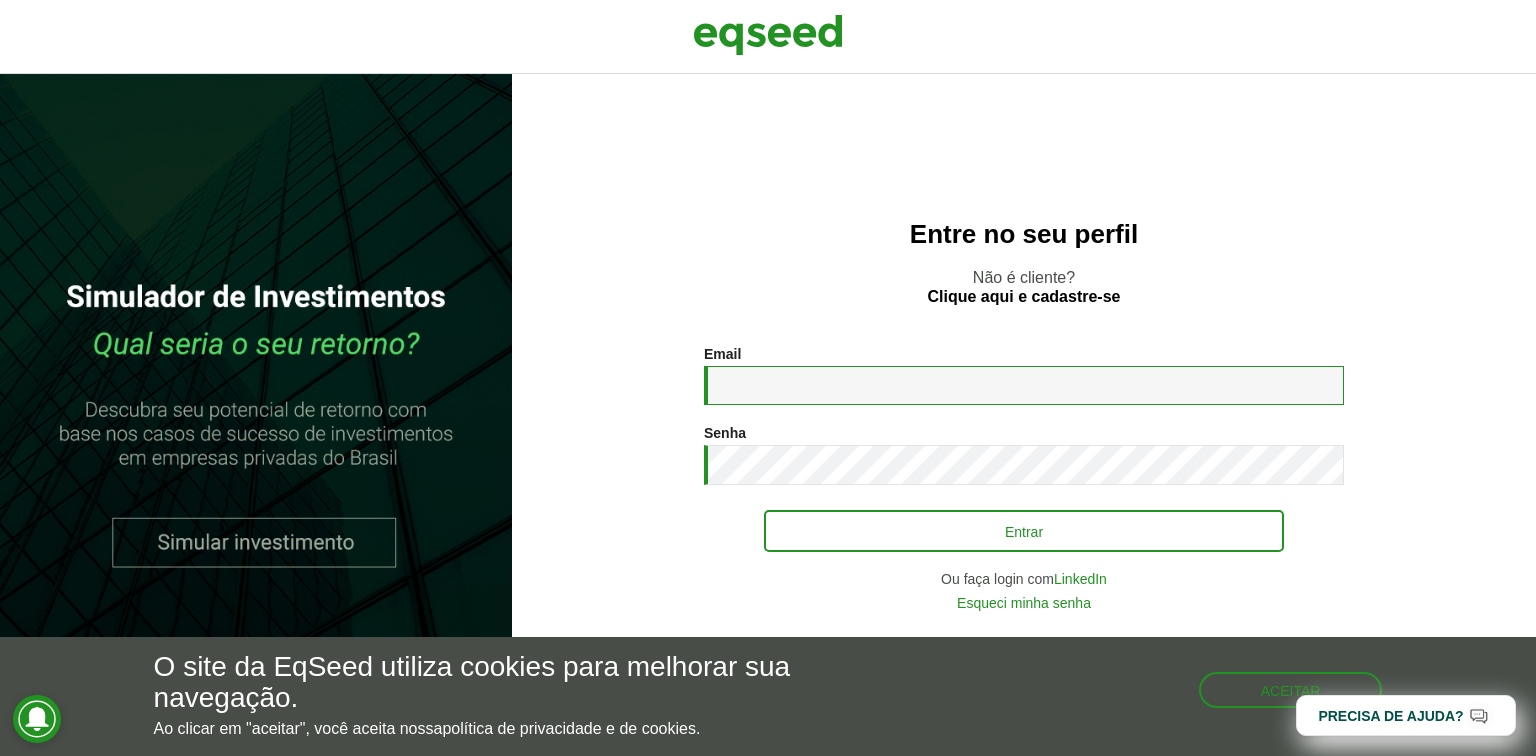type on "**********" 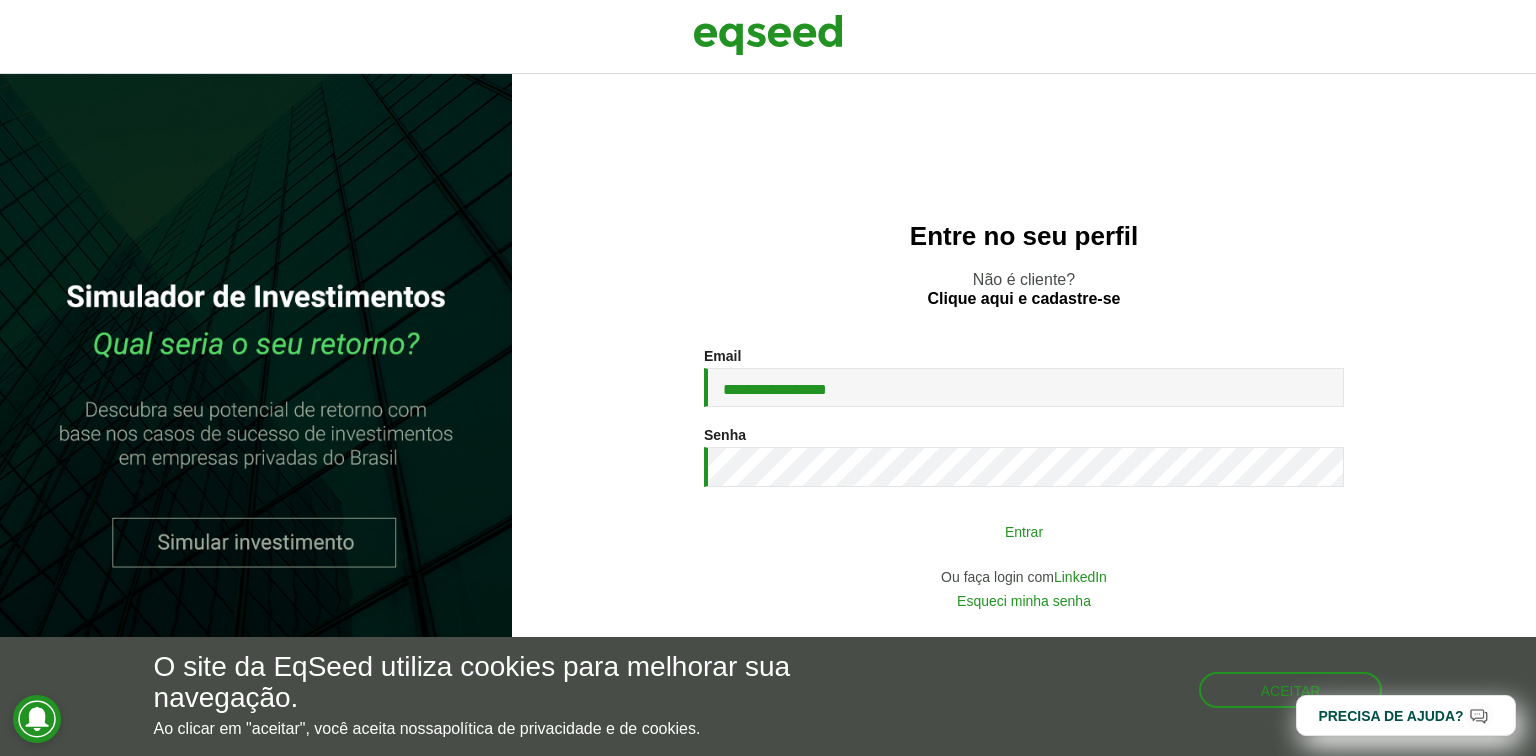click on "Entrar" at bounding box center [1024, 531] 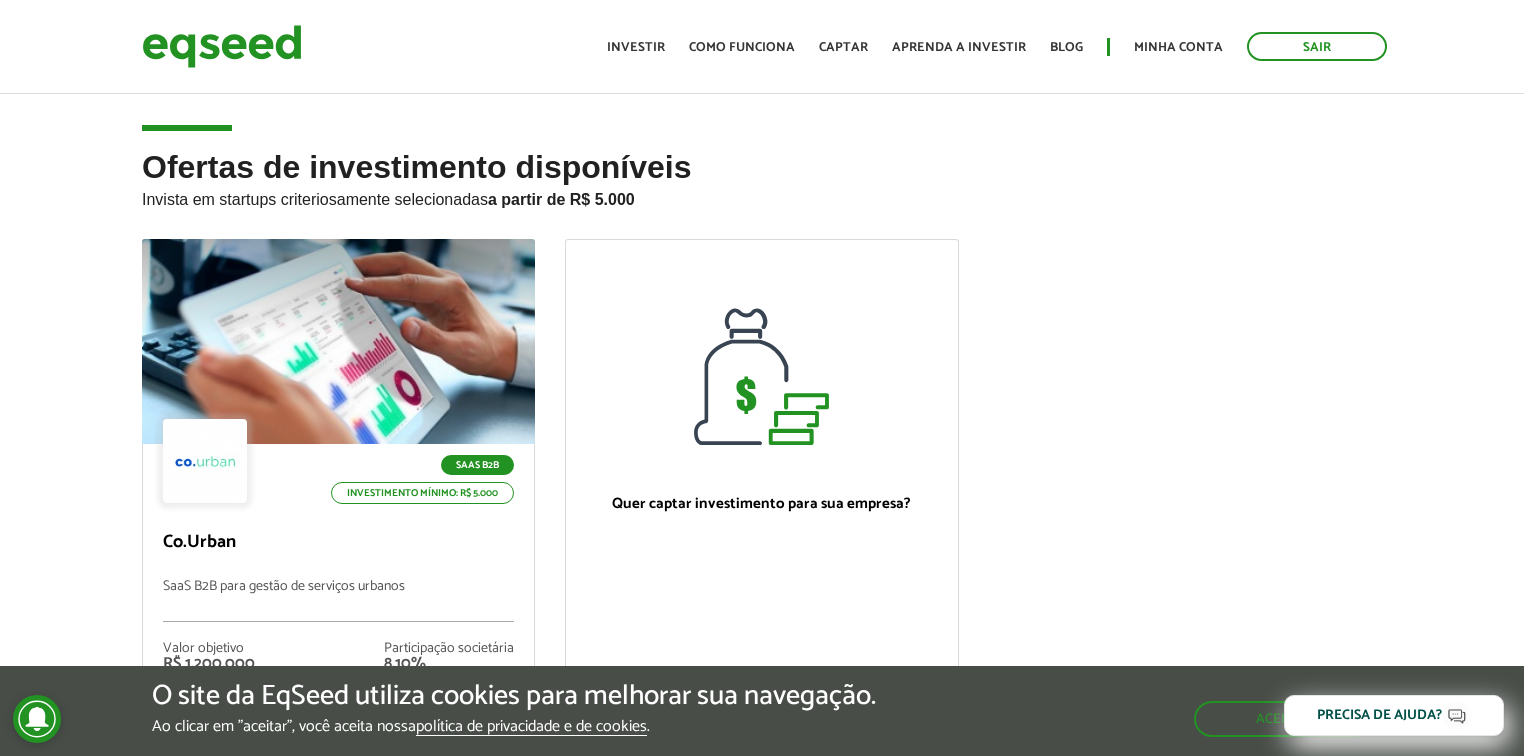 scroll, scrollTop: 0, scrollLeft: 0, axis: both 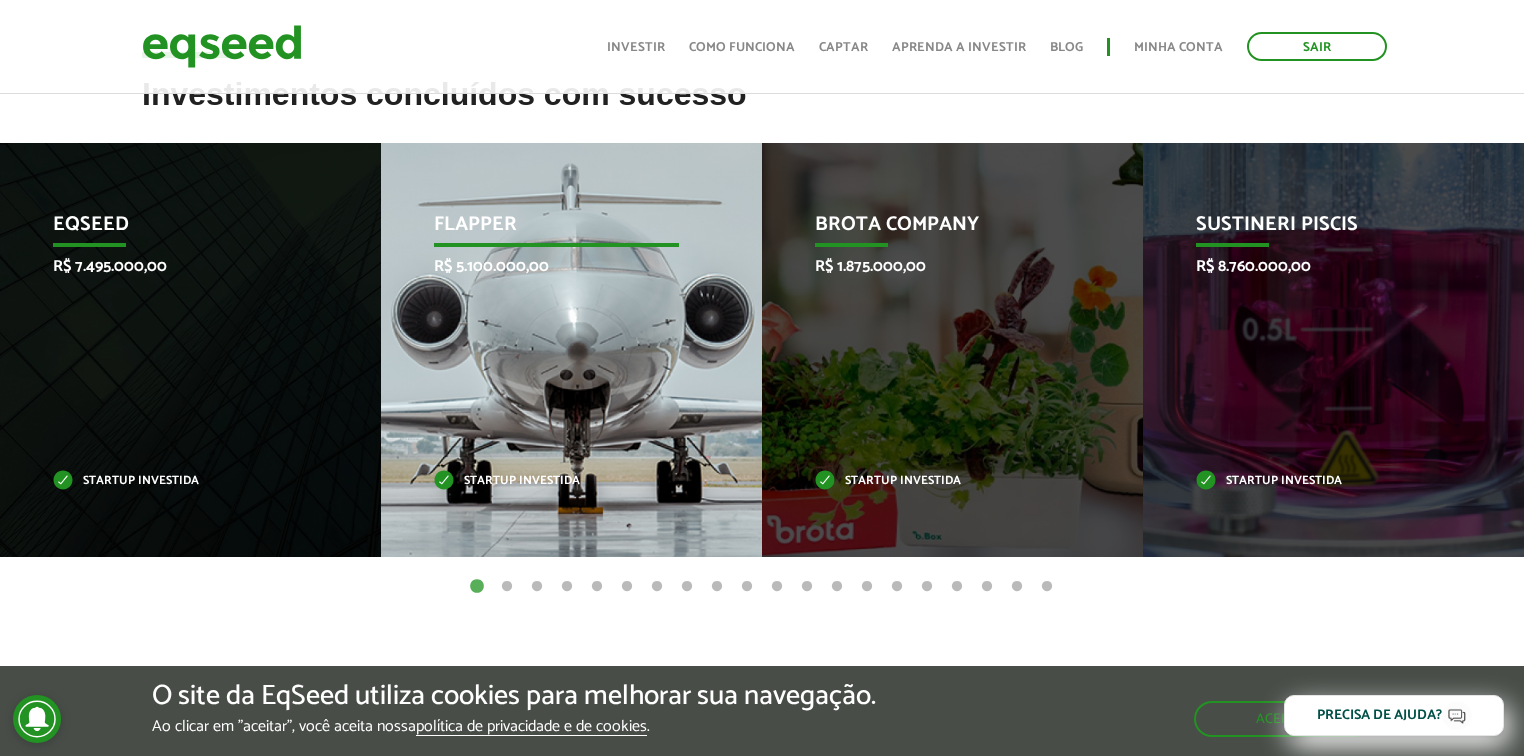 click on "R$ 5.100.000,00" at bounding box center [557, 266] 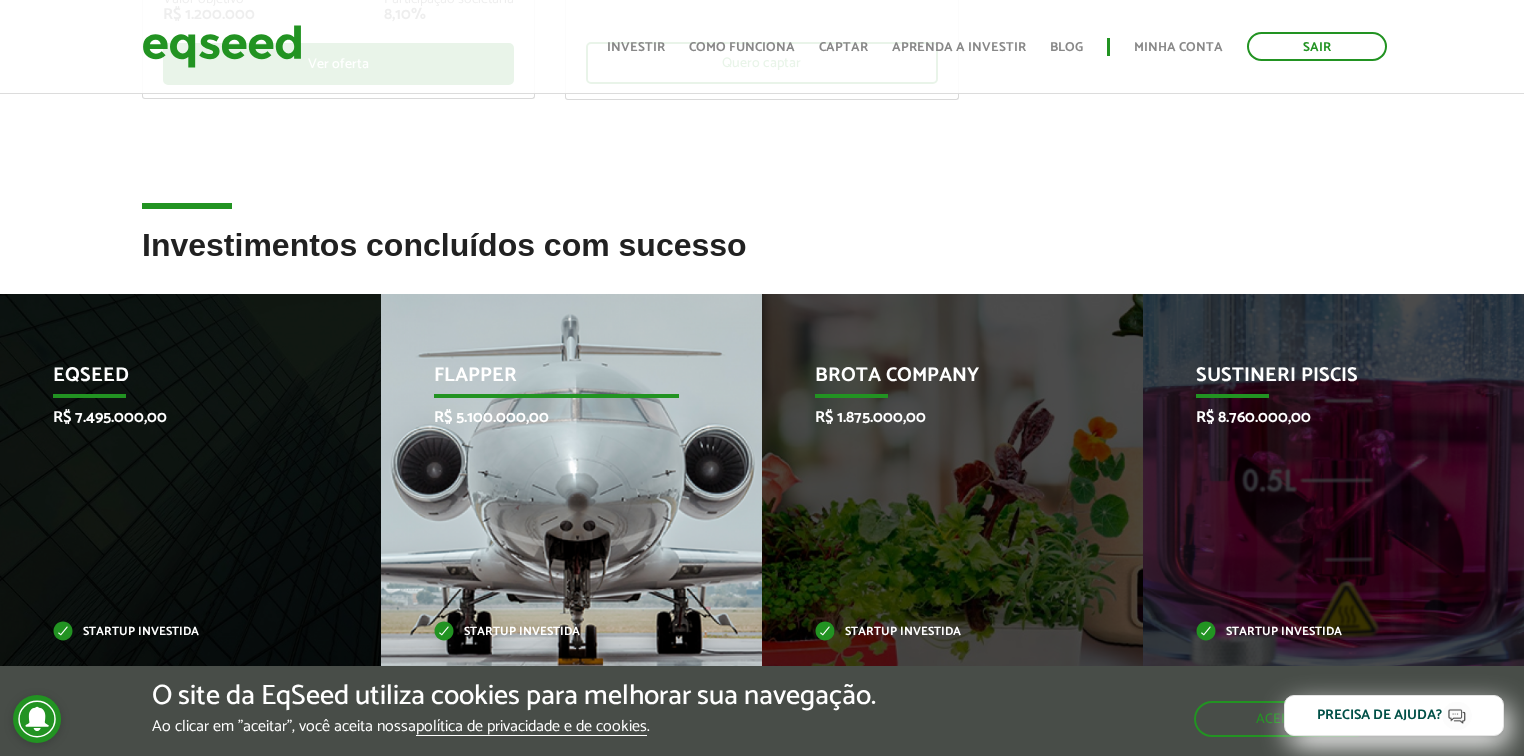 scroll, scrollTop: 640, scrollLeft: 0, axis: vertical 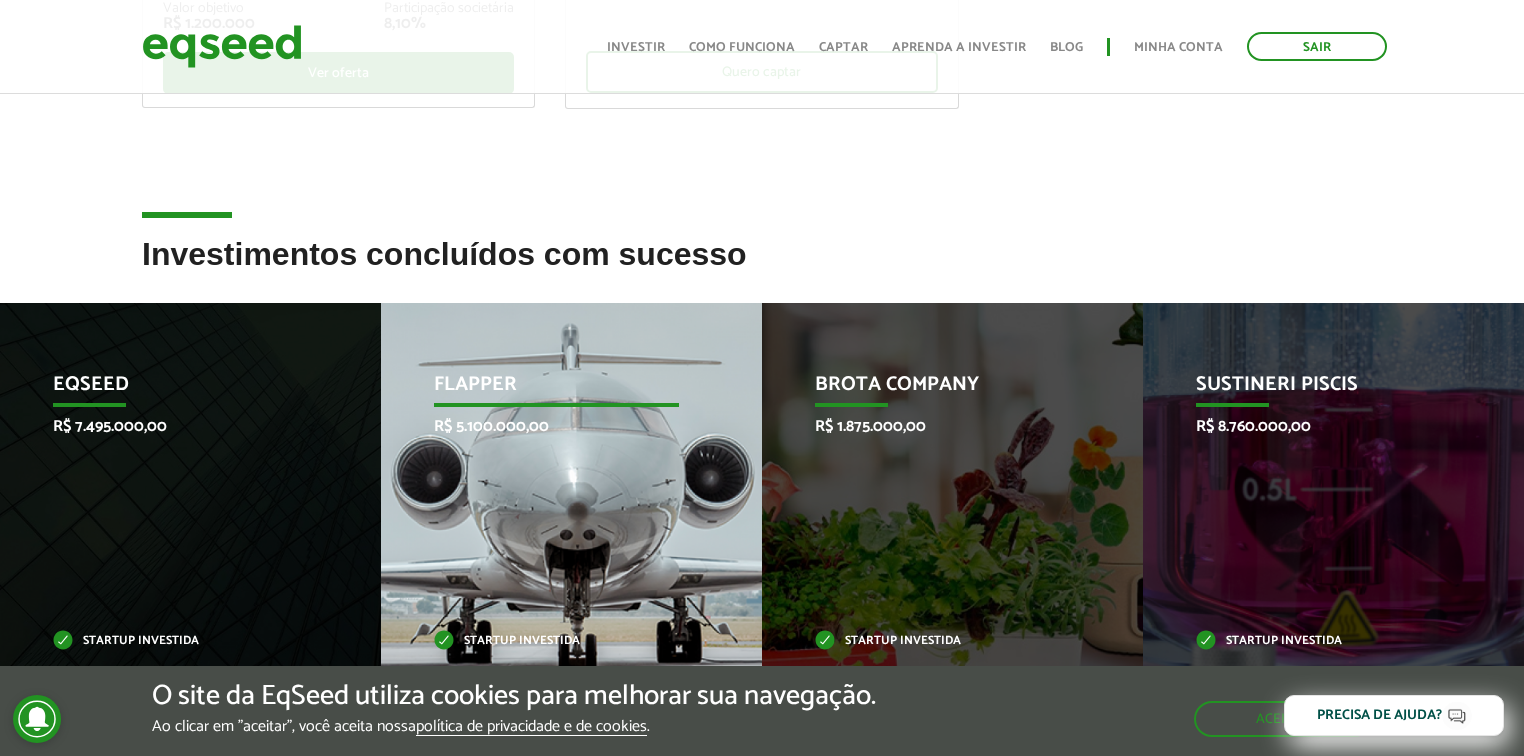 click on "R$ 5.100.000,00" at bounding box center [557, 426] 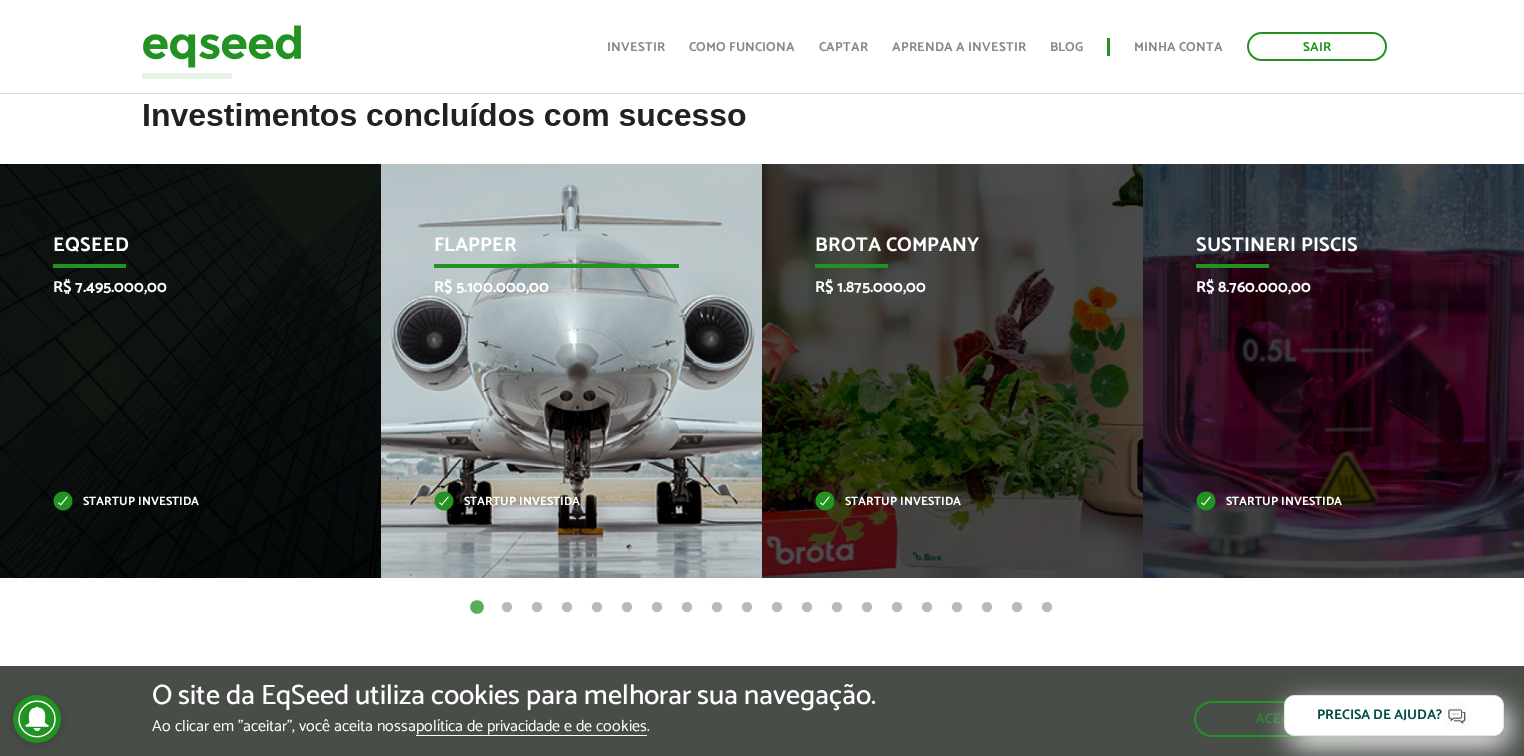 scroll, scrollTop: 880, scrollLeft: 0, axis: vertical 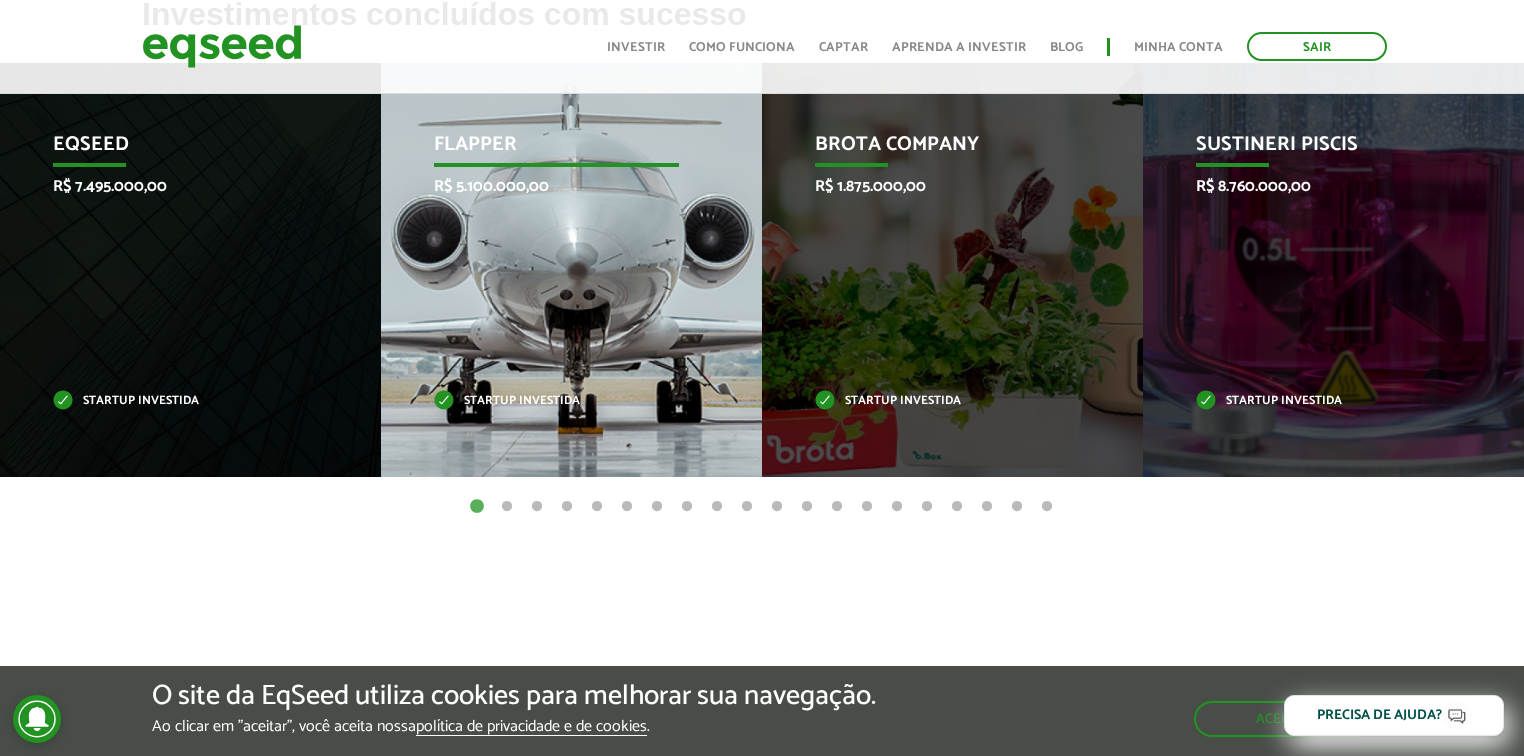 click on "Startup investida" at bounding box center [557, 401] 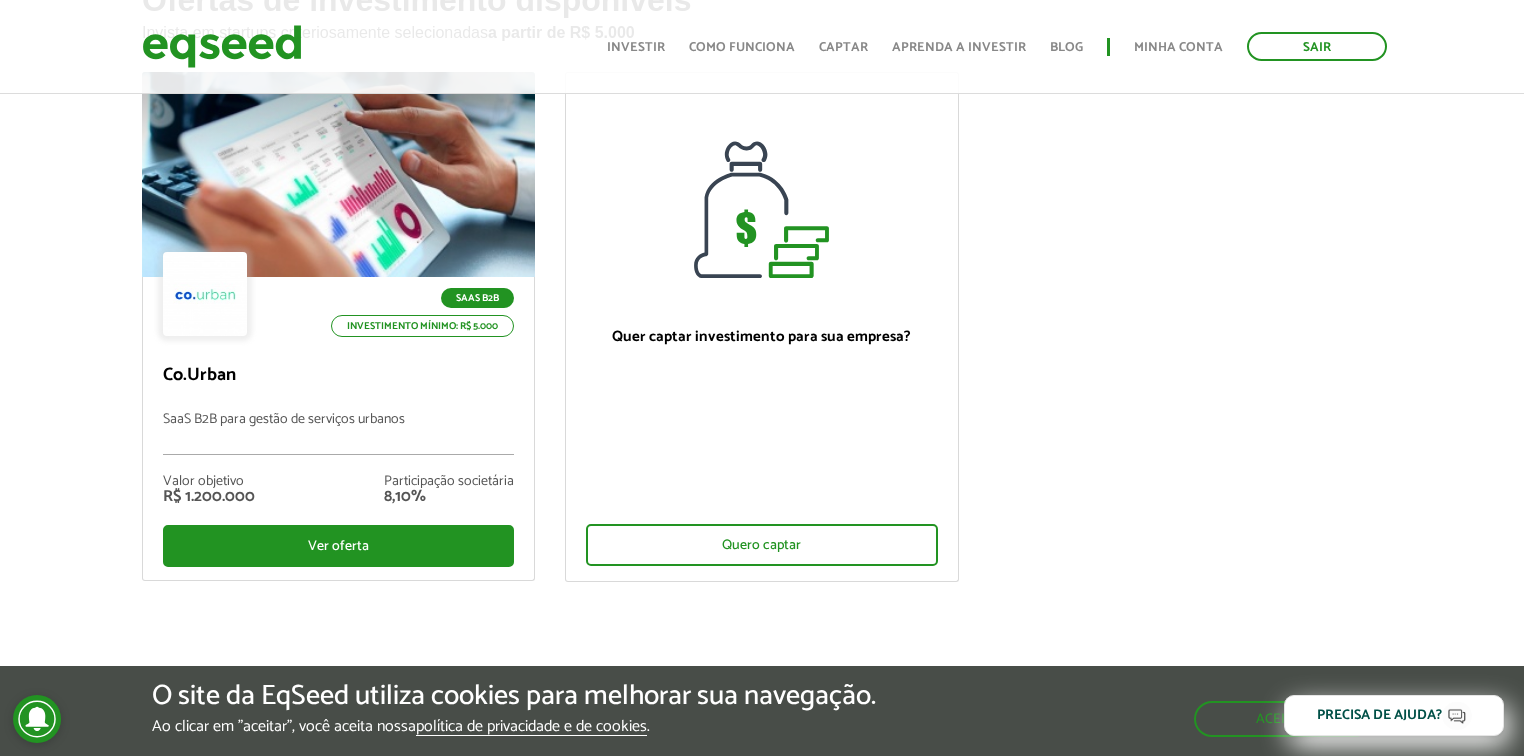 scroll, scrollTop: 160, scrollLeft: 0, axis: vertical 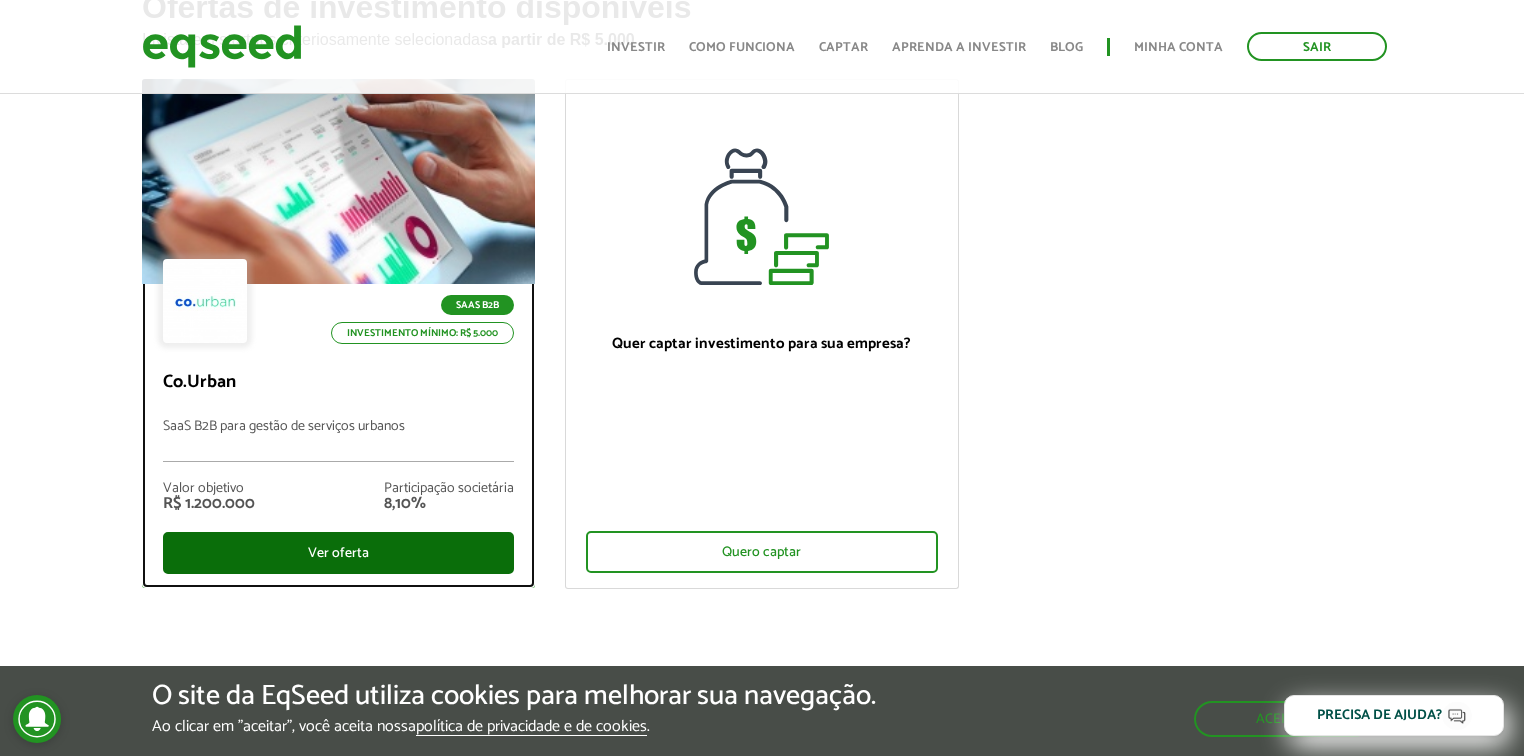 click on "Ver oferta" at bounding box center [338, 553] 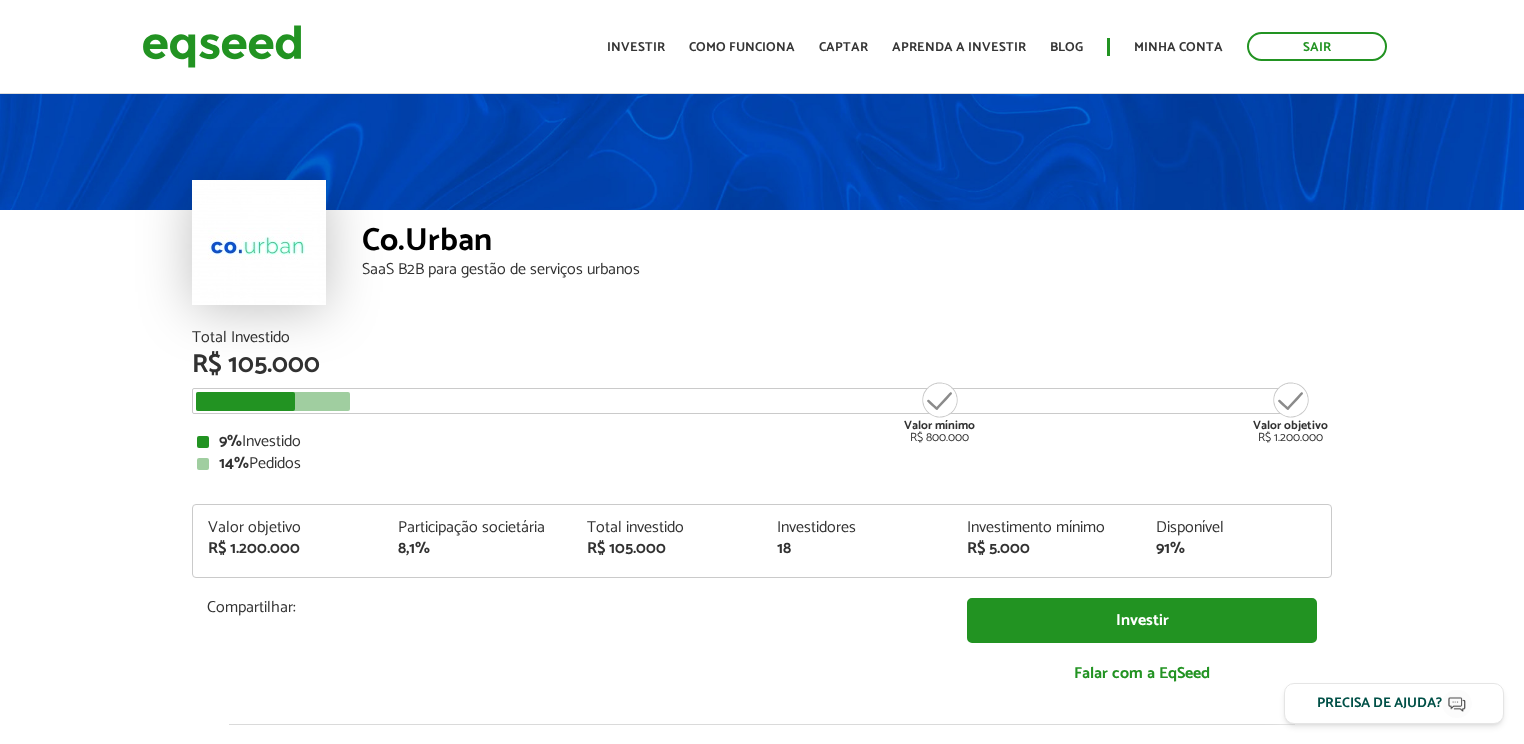scroll, scrollTop: 0, scrollLeft: 0, axis: both 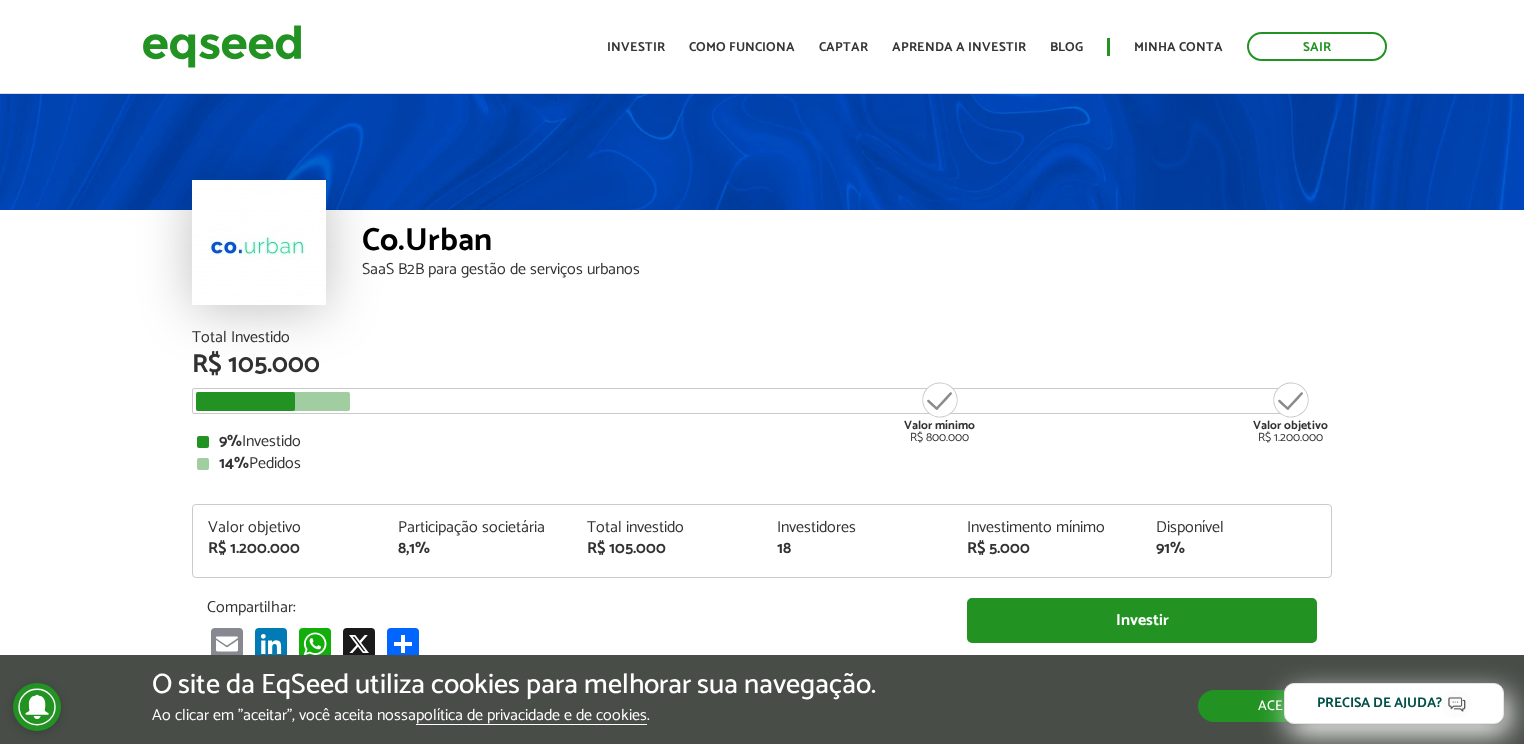 click on "Aceitar" at bounding box center [1285, 706] 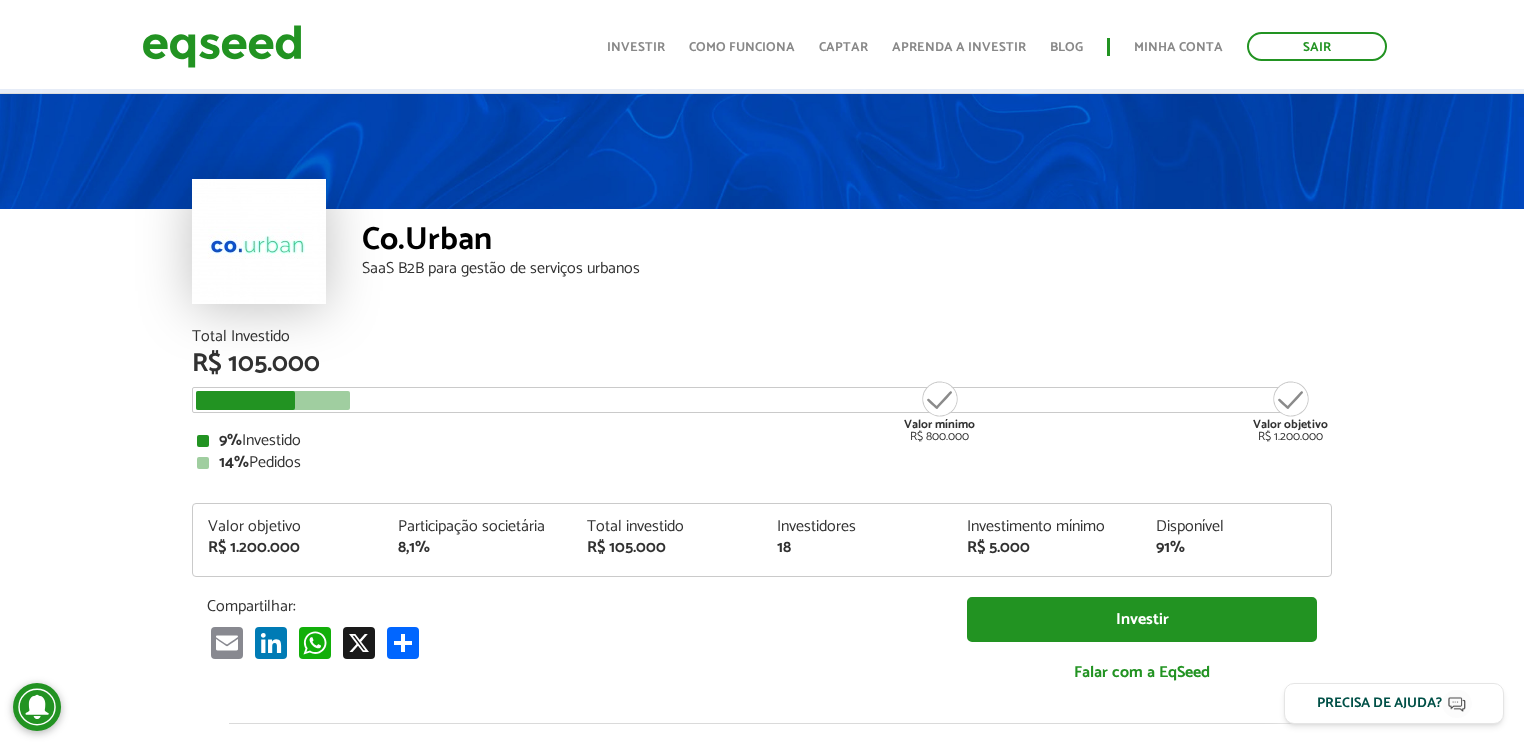 scroll, scrollTop: 0, scrollLeft: 0, axis: both 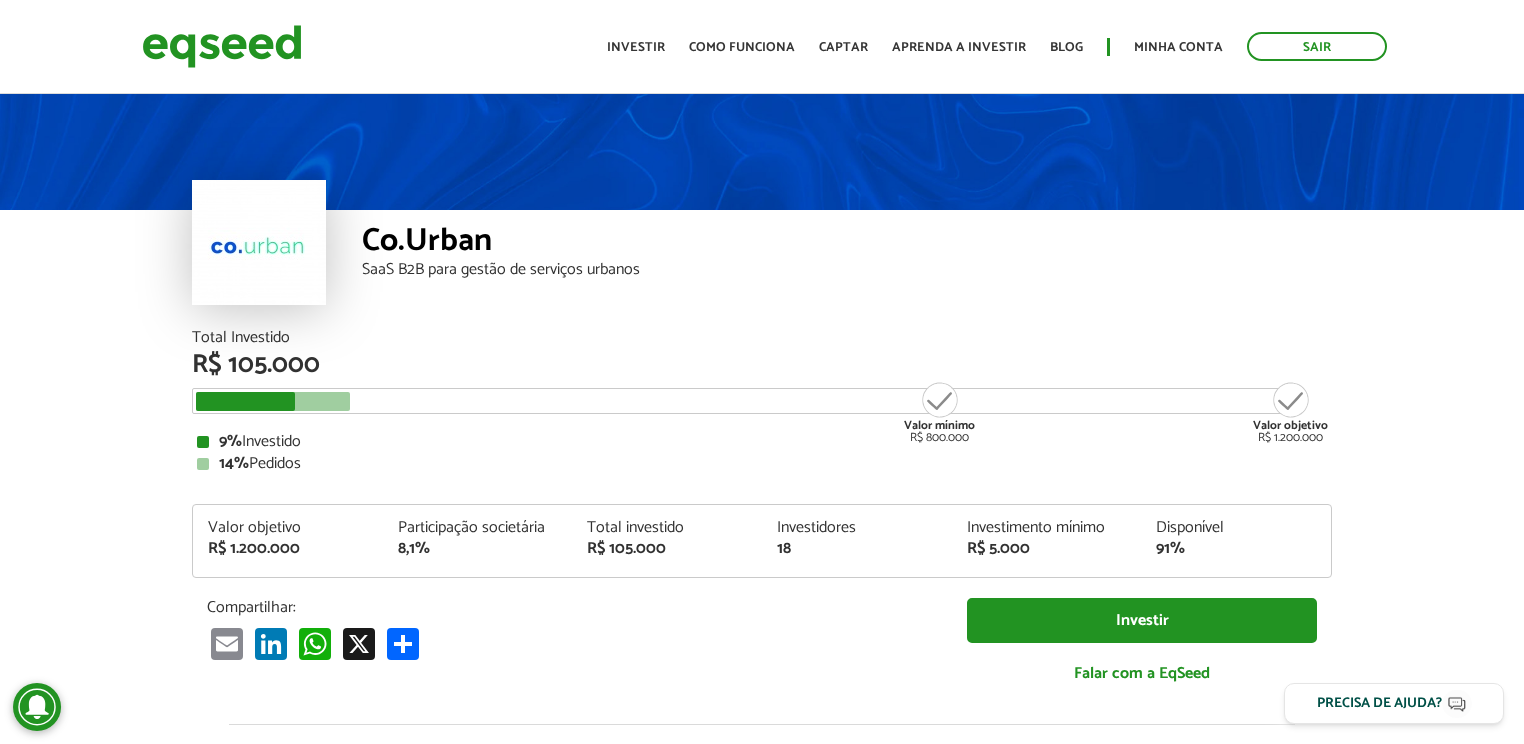 click on "Co.Urban
SaaS B2B para gestão de serviços urbanos
Total Investido
R$ 105.000
Valor mínimo R$ 800.000
Valor objetivo R$ 1.200.000
9%  Investido
14%  Pedidos
Valor objetivo
R$ 1.200.000
Participação societária
8,1%
R$ 105.000" at bounding box center (762, 748) 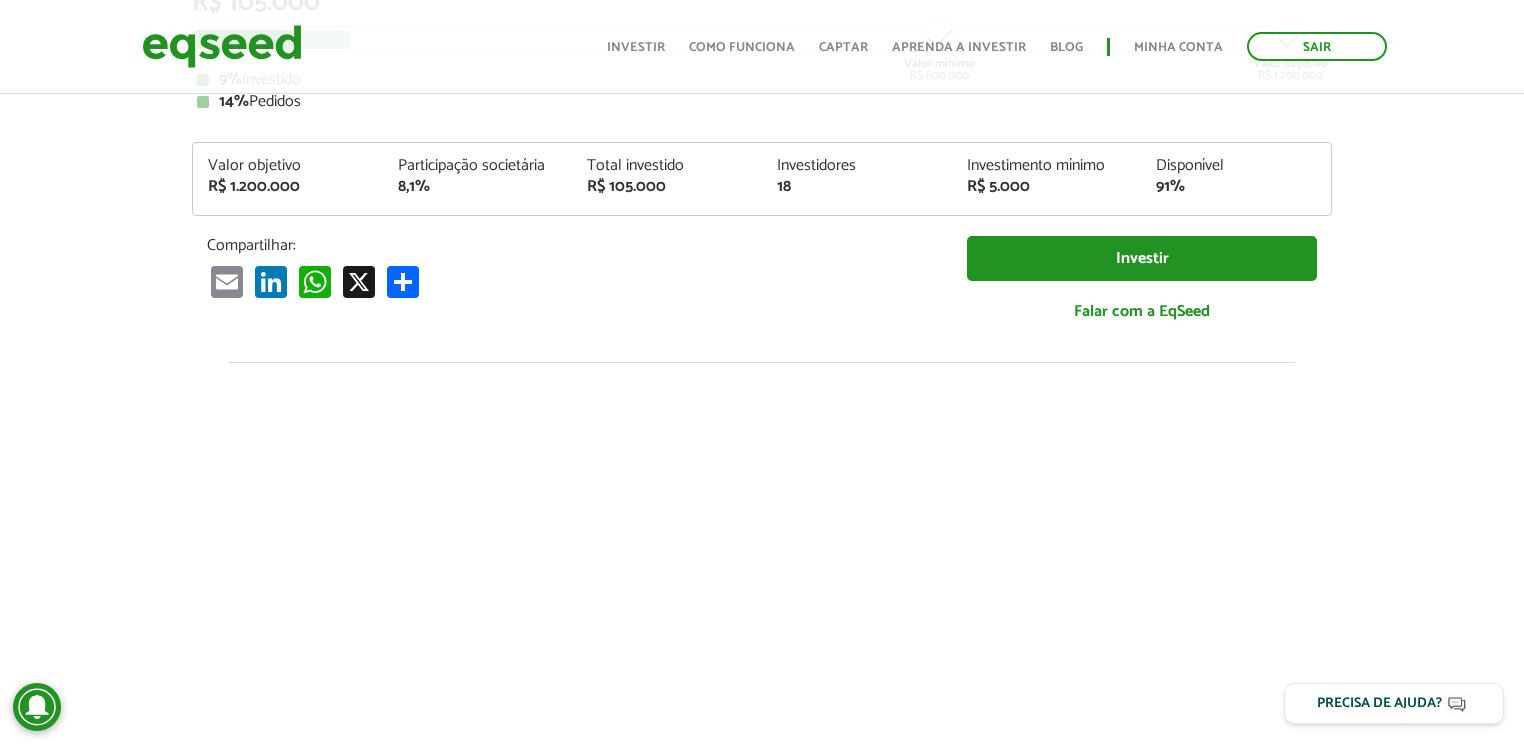scroll, scrollTop: 160, scrollLeft: 0, axis: vertical 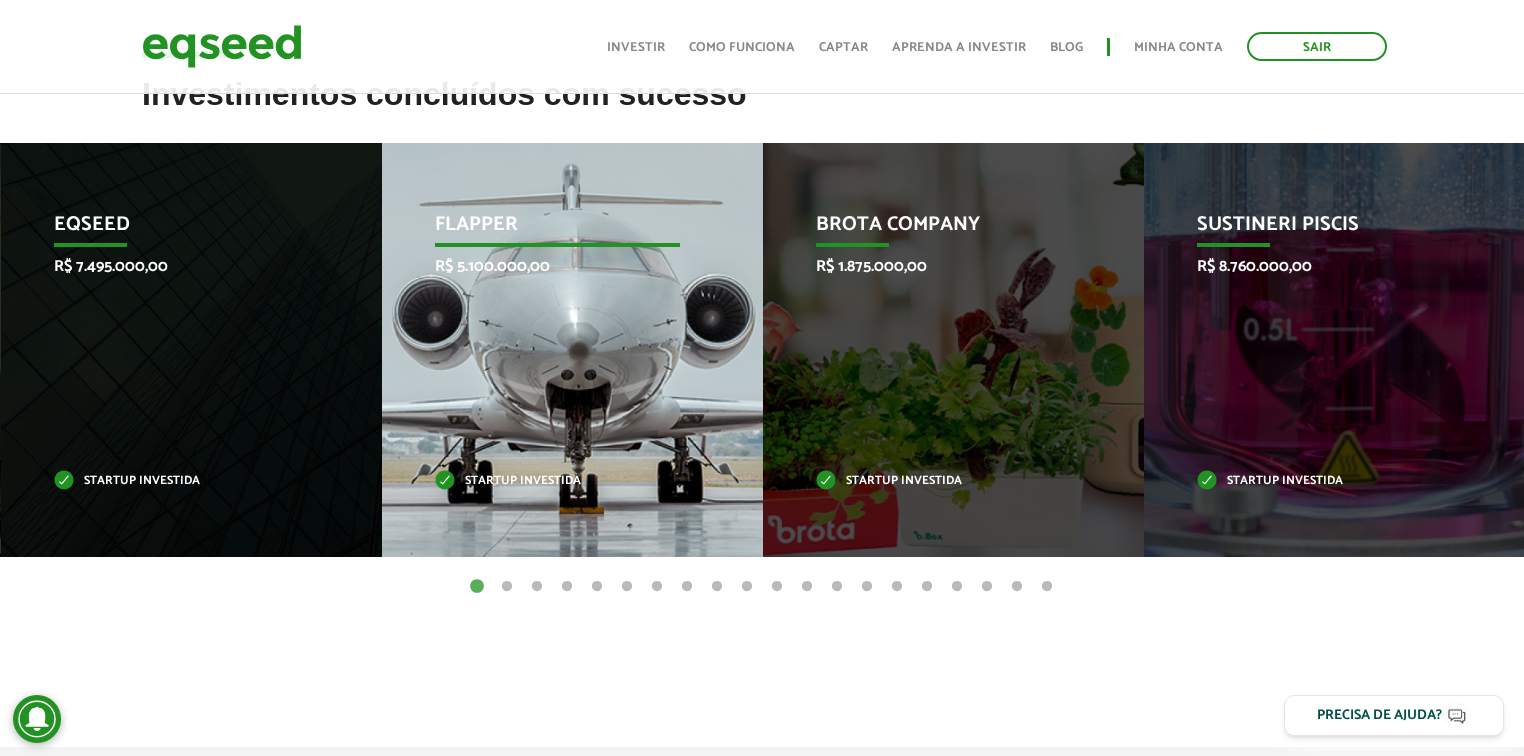 click on "Flapper
R$ 5.100.000,00
Startup investida" at bounding box center (557, 350) 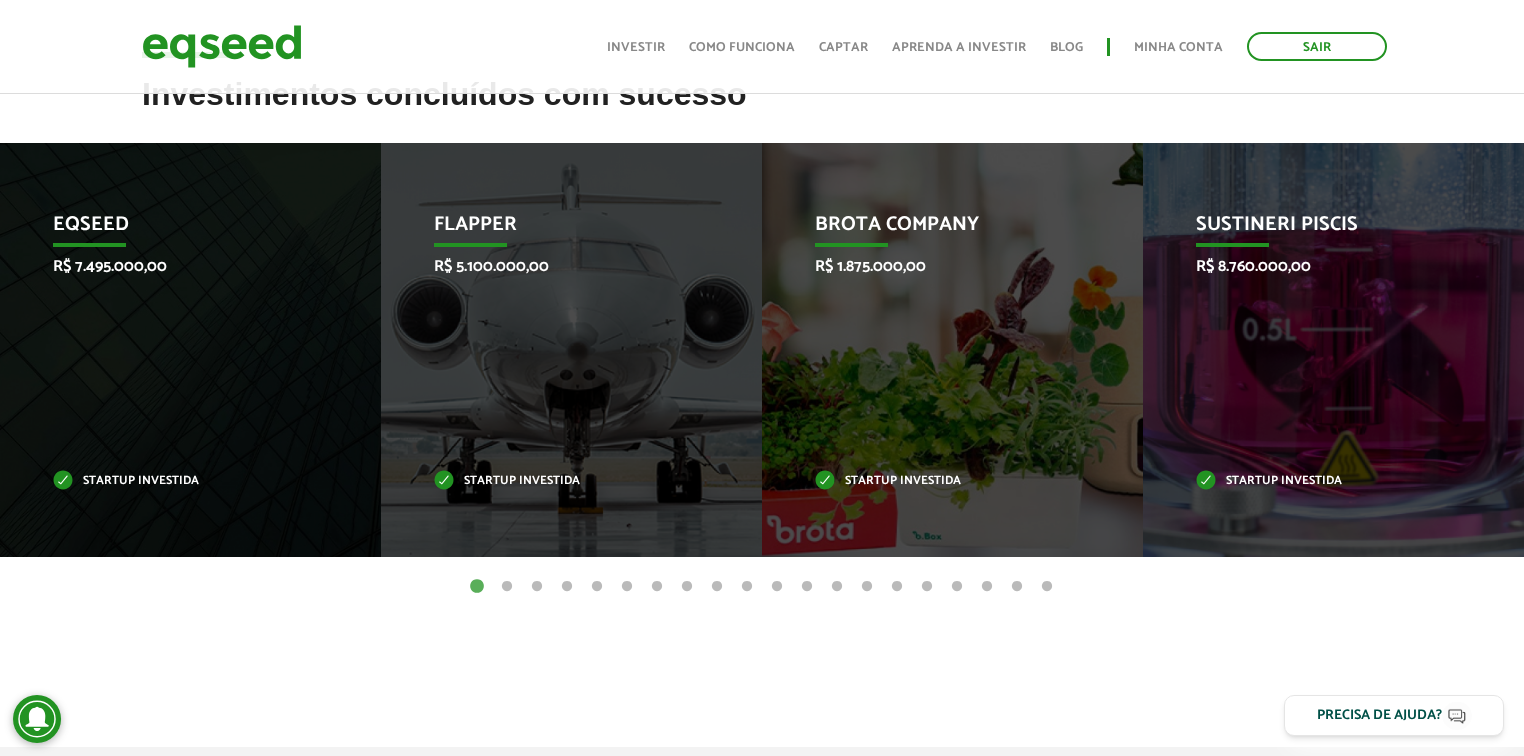 click on "2" at bounding box center [507, 587] 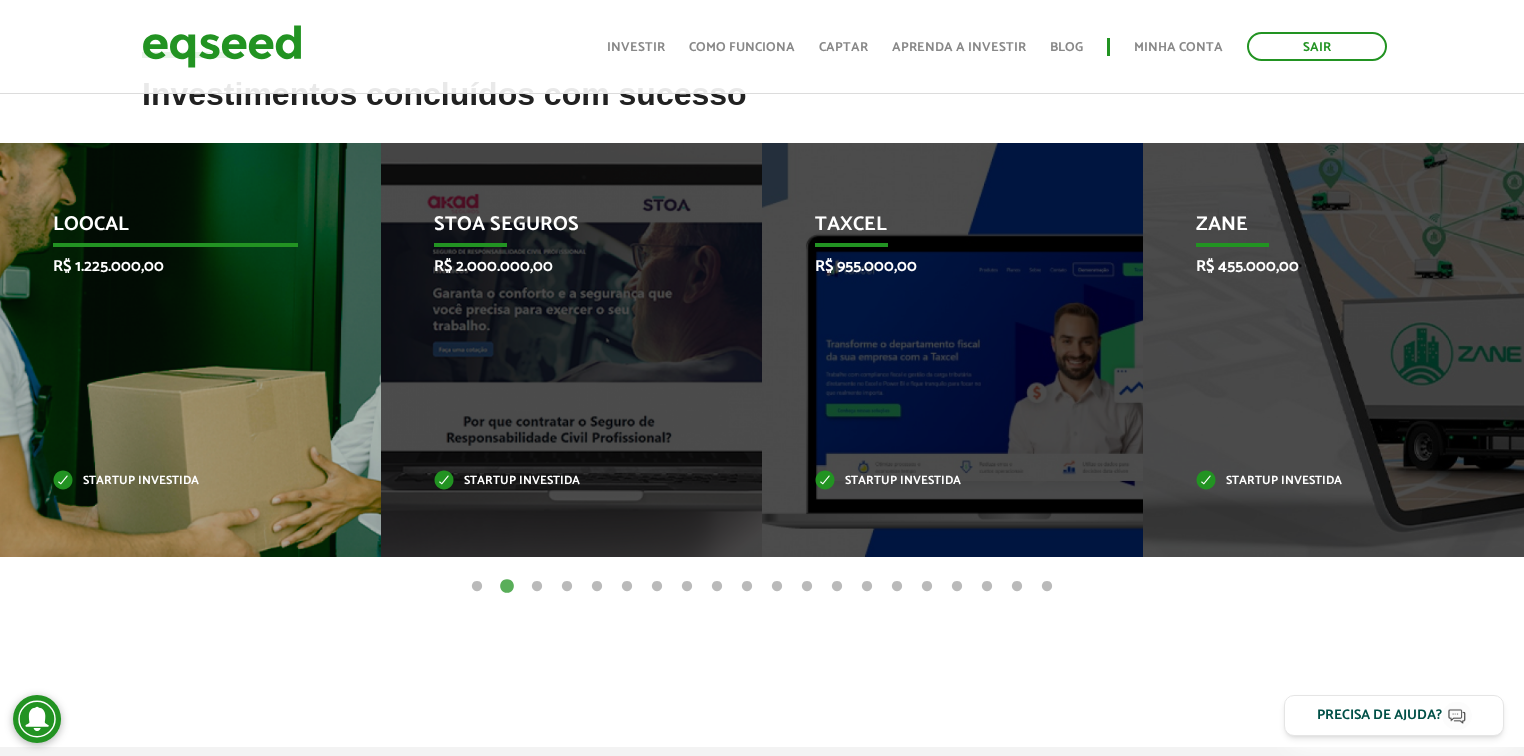 click on "Loocal" at bounding box center (176, 230) 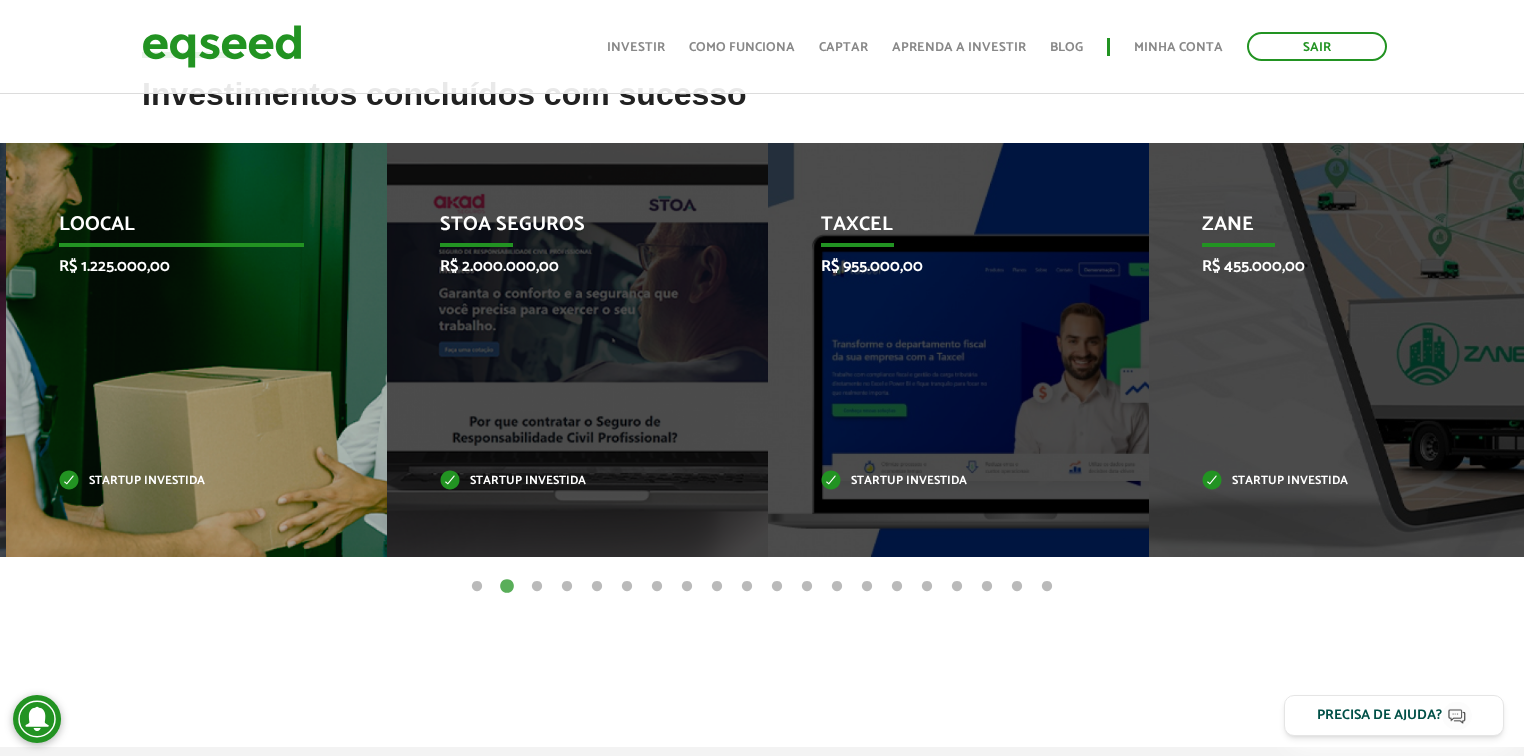 drag, startPoint x: 86, startPoint y: 227, endPoint x: 126, endPoint y: 237, distance: 41.231056 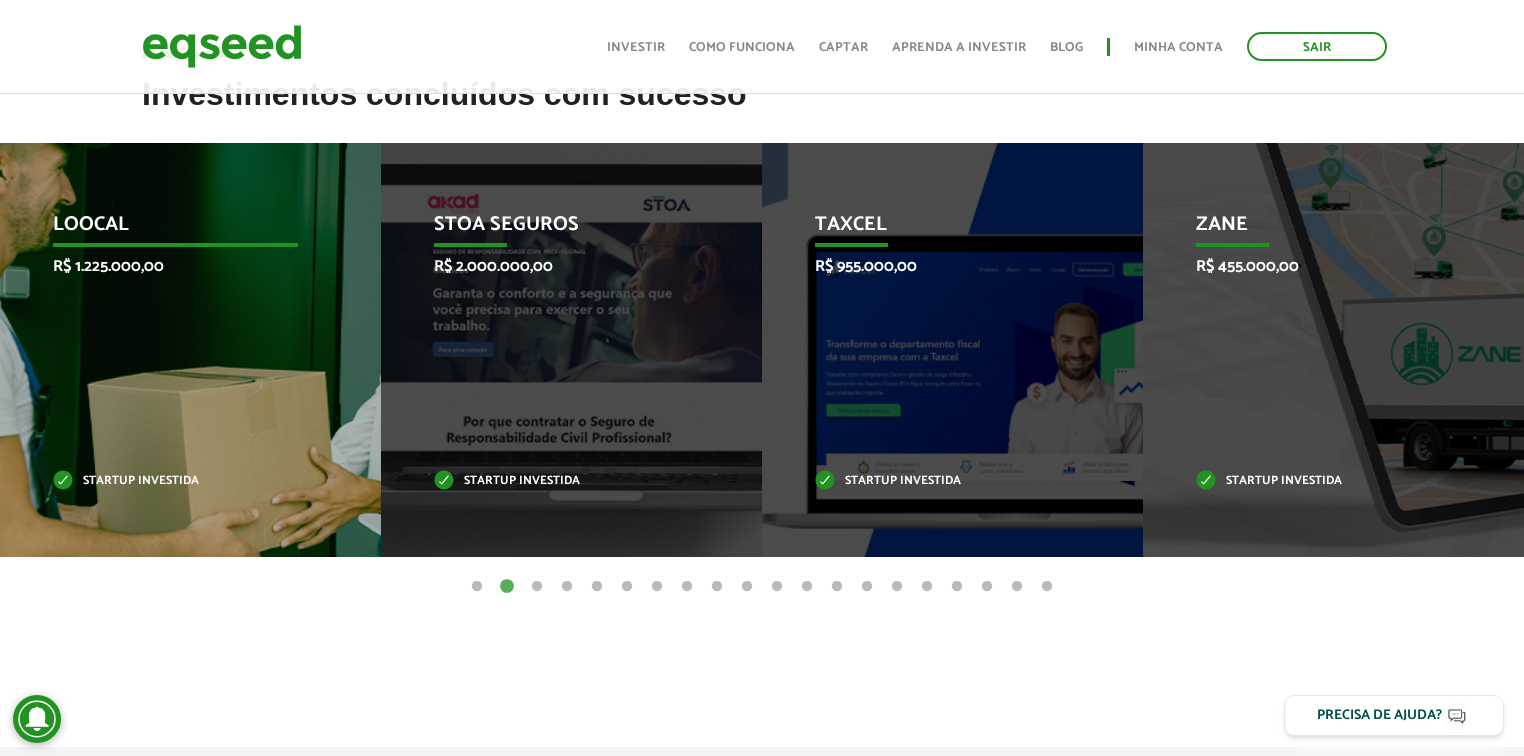click on "Loocal" at bounding box center (176, 230) 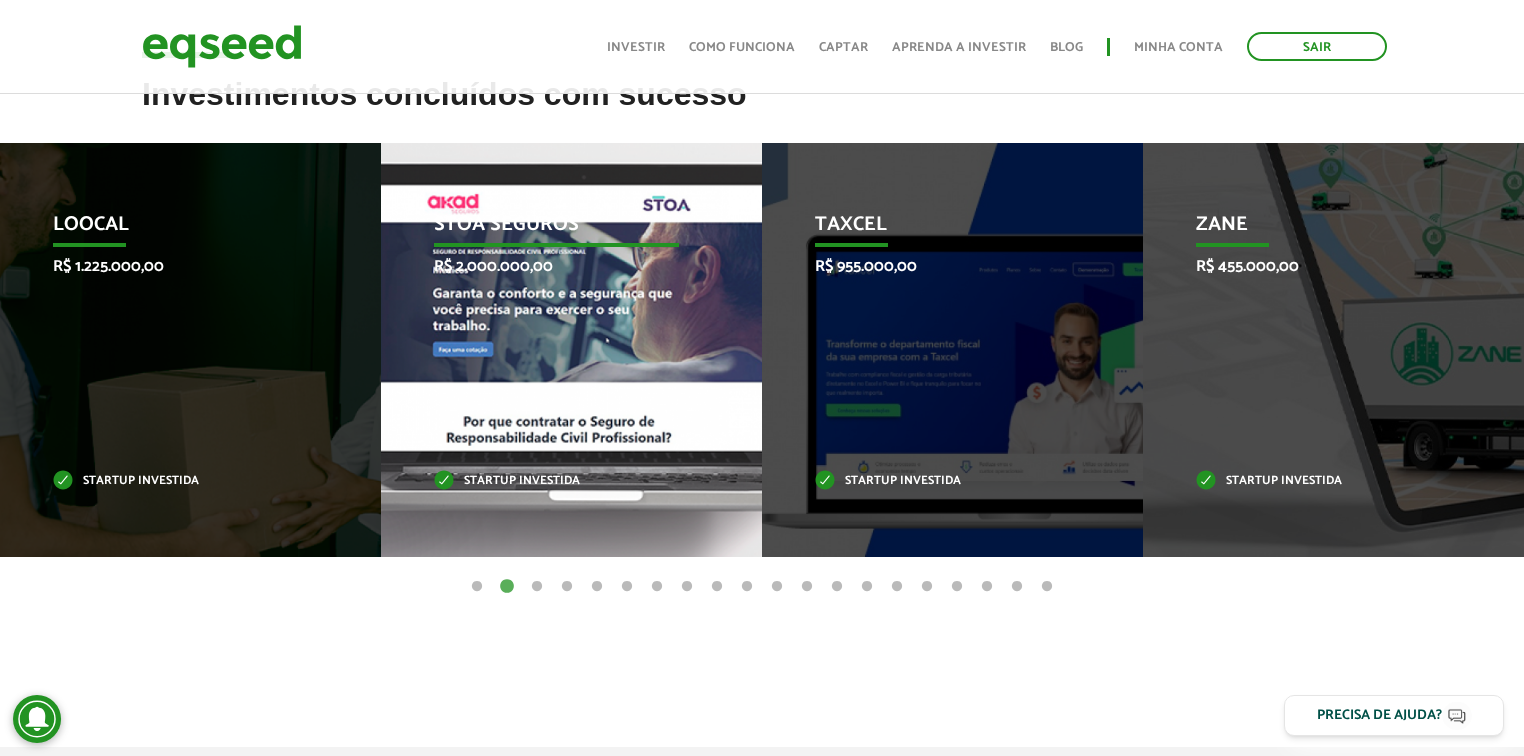 drag, startPoint x: 138, startPoint y: 489, endPoint x: 605, endPoint y: 526, distance: 468.46344 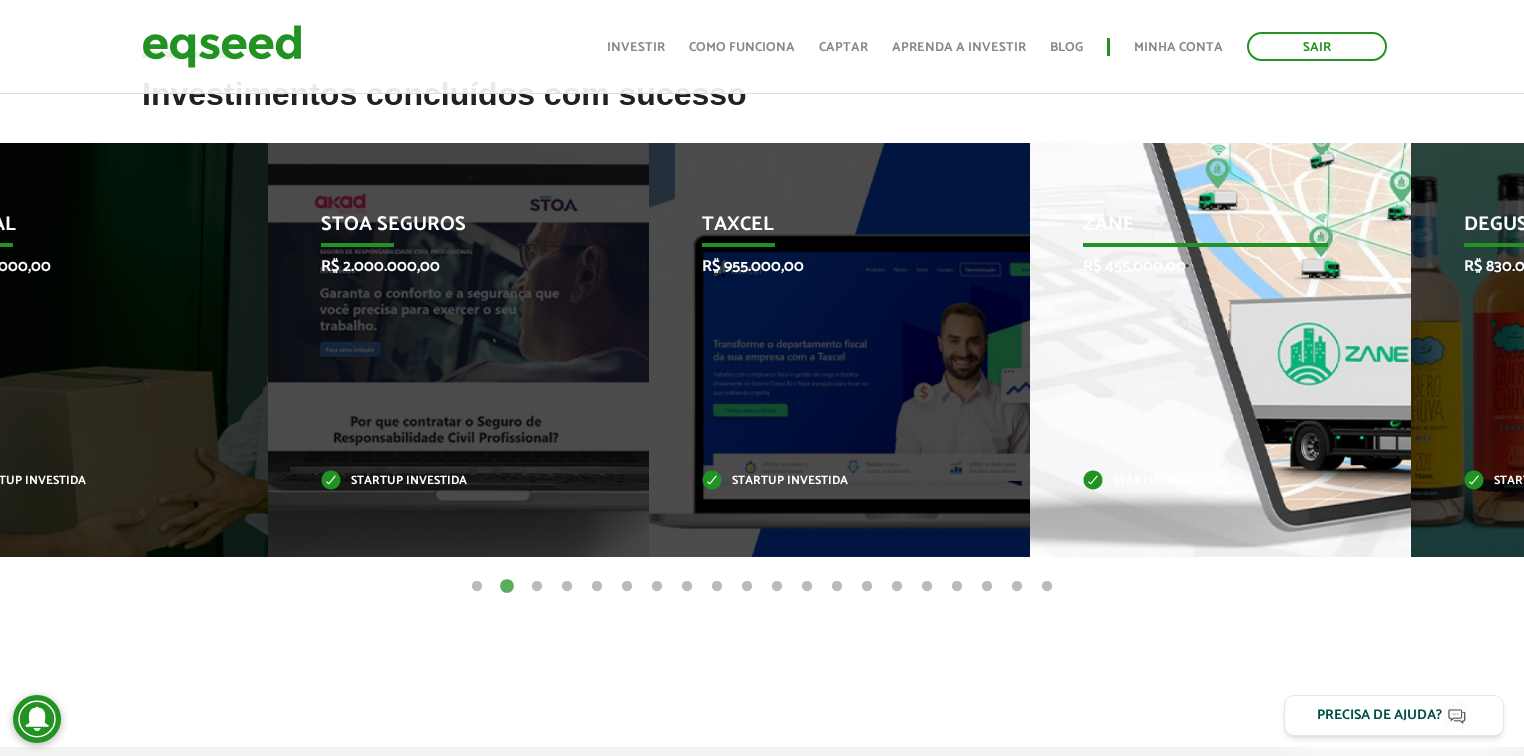 drag, startPoint x: 1460, startPoint y: 366, endPoint x: 928, endPoint y: 360, distance: 532.0338 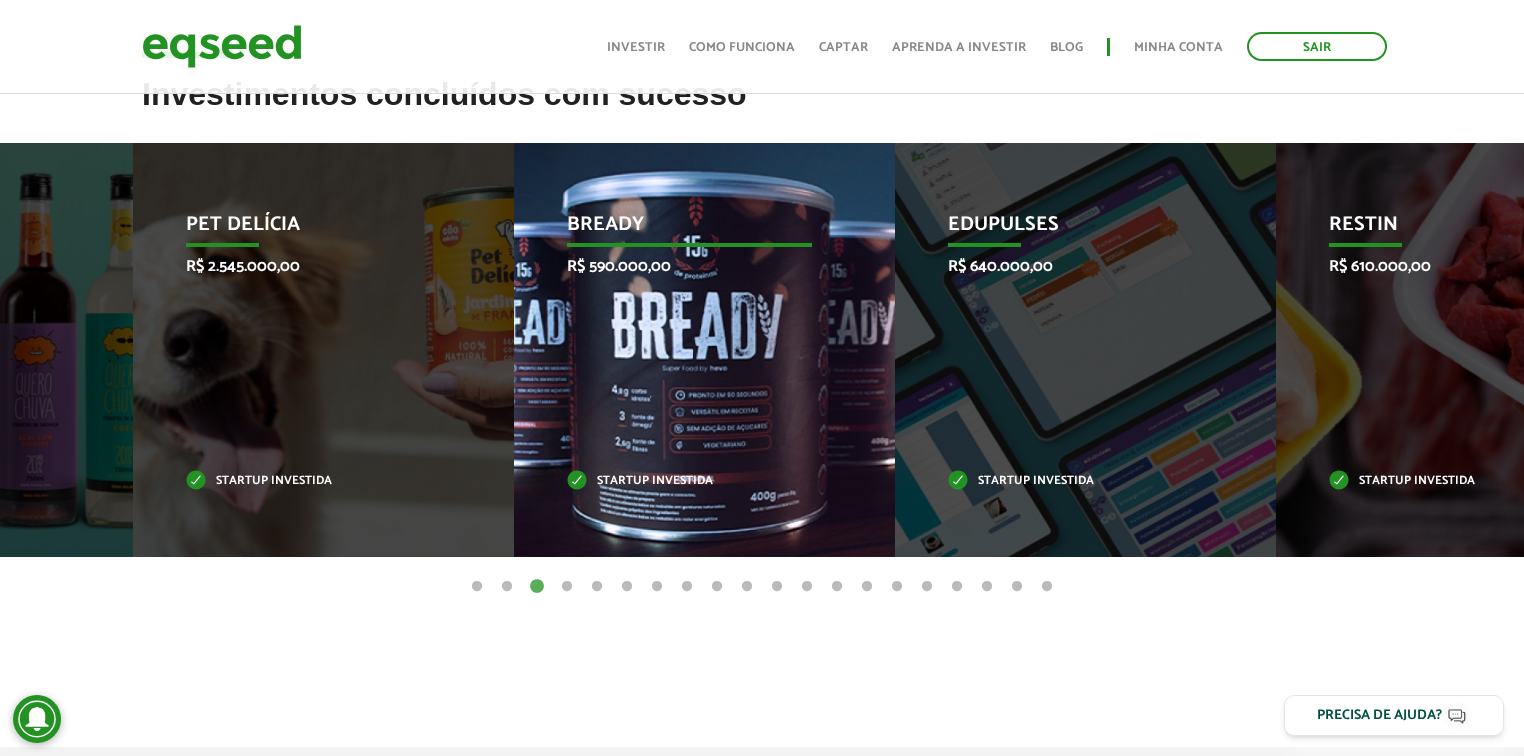 drag, startPoint x: 1044, startPoint y: 443, endPoint x: 427, endPoint y: 375, distance: 620.73584 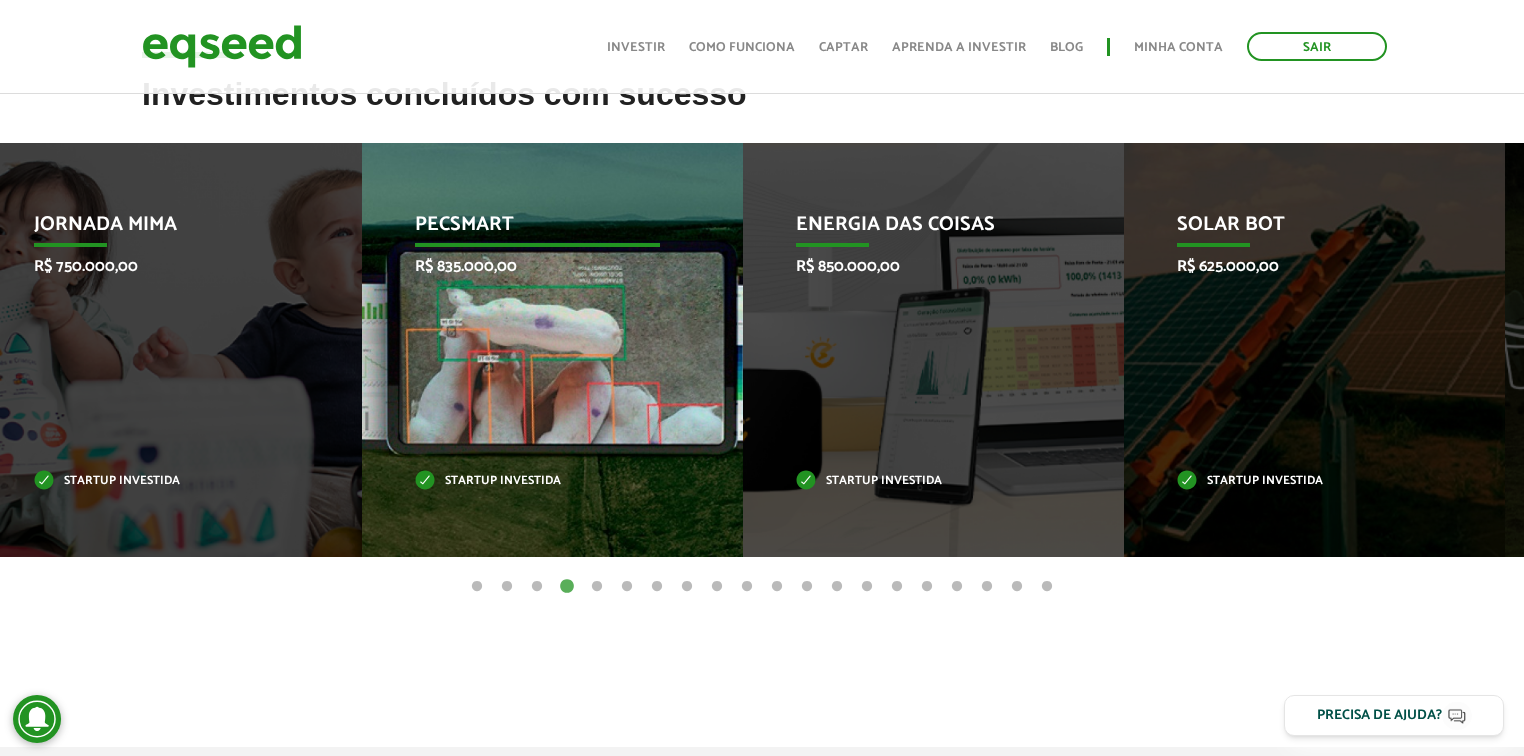 drag, startPoint x: 1048, startPoint y: 431, endPoint x: 623, endPoint y: 379, distance: 428.16937 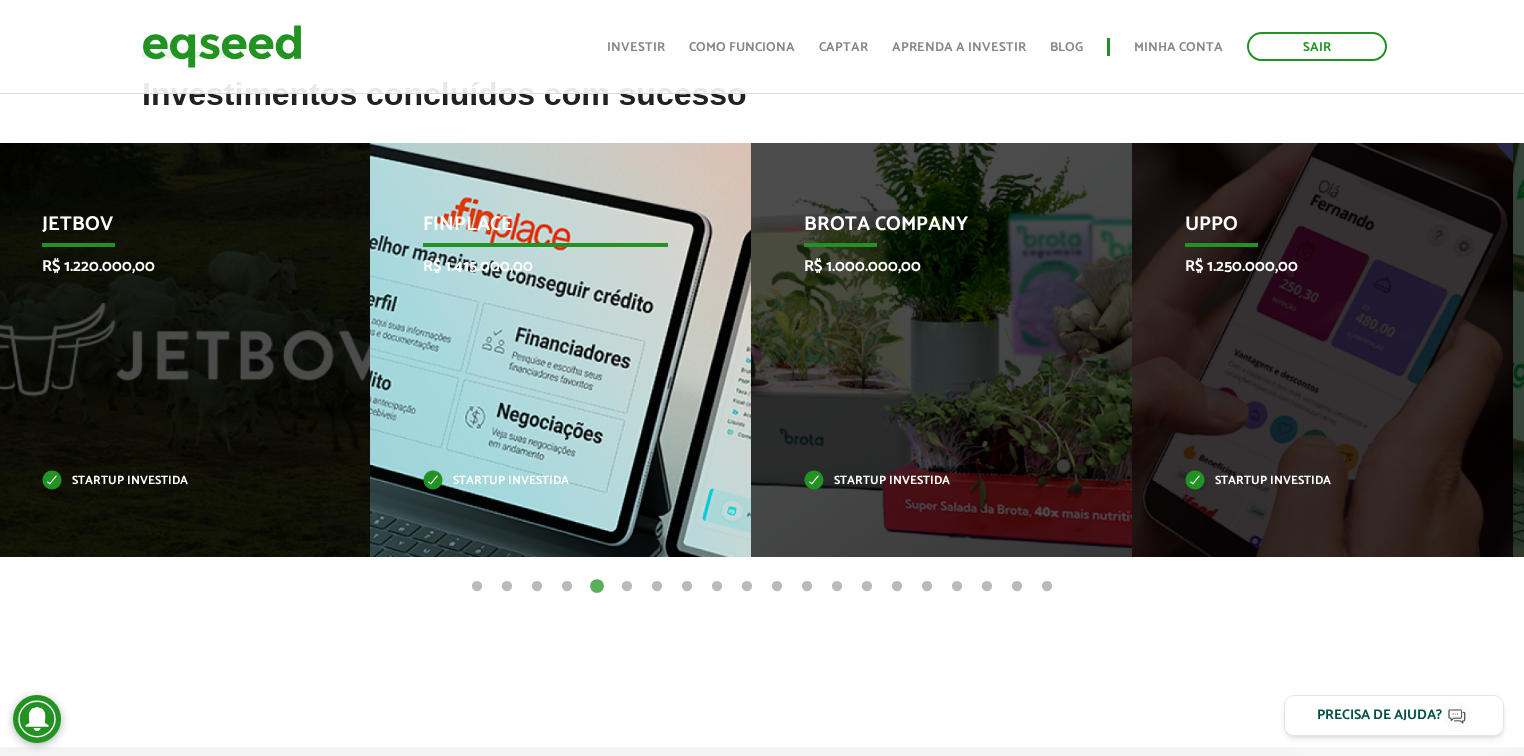 drag, startPoint x: 1039, startPoint y: 377, endPoint x: 444, endPoint y: 341, distance: 596.0881 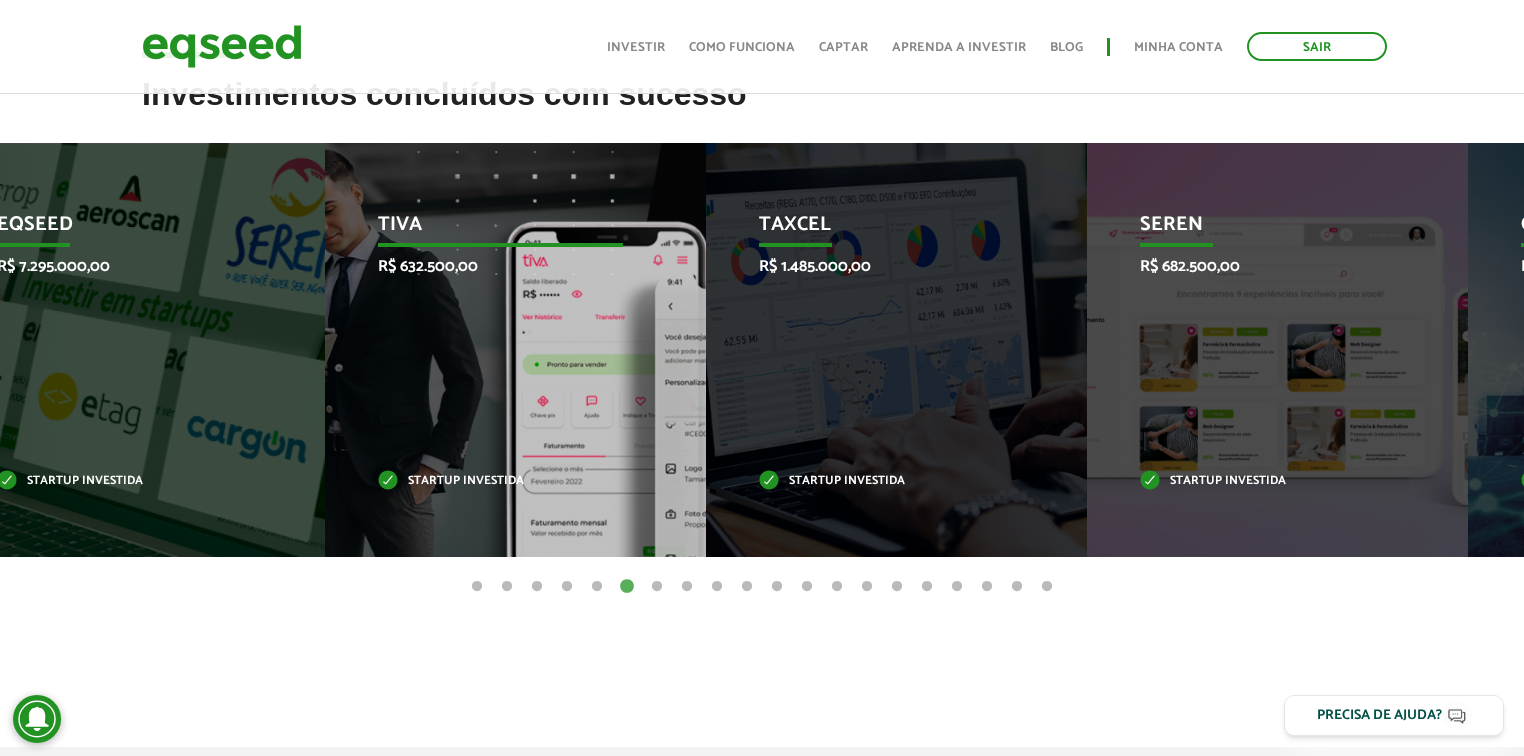 drag, startPoint x: 967, startPoint y: 399, endPoint x: 356, endPoint y: 338, distance: 614.0375 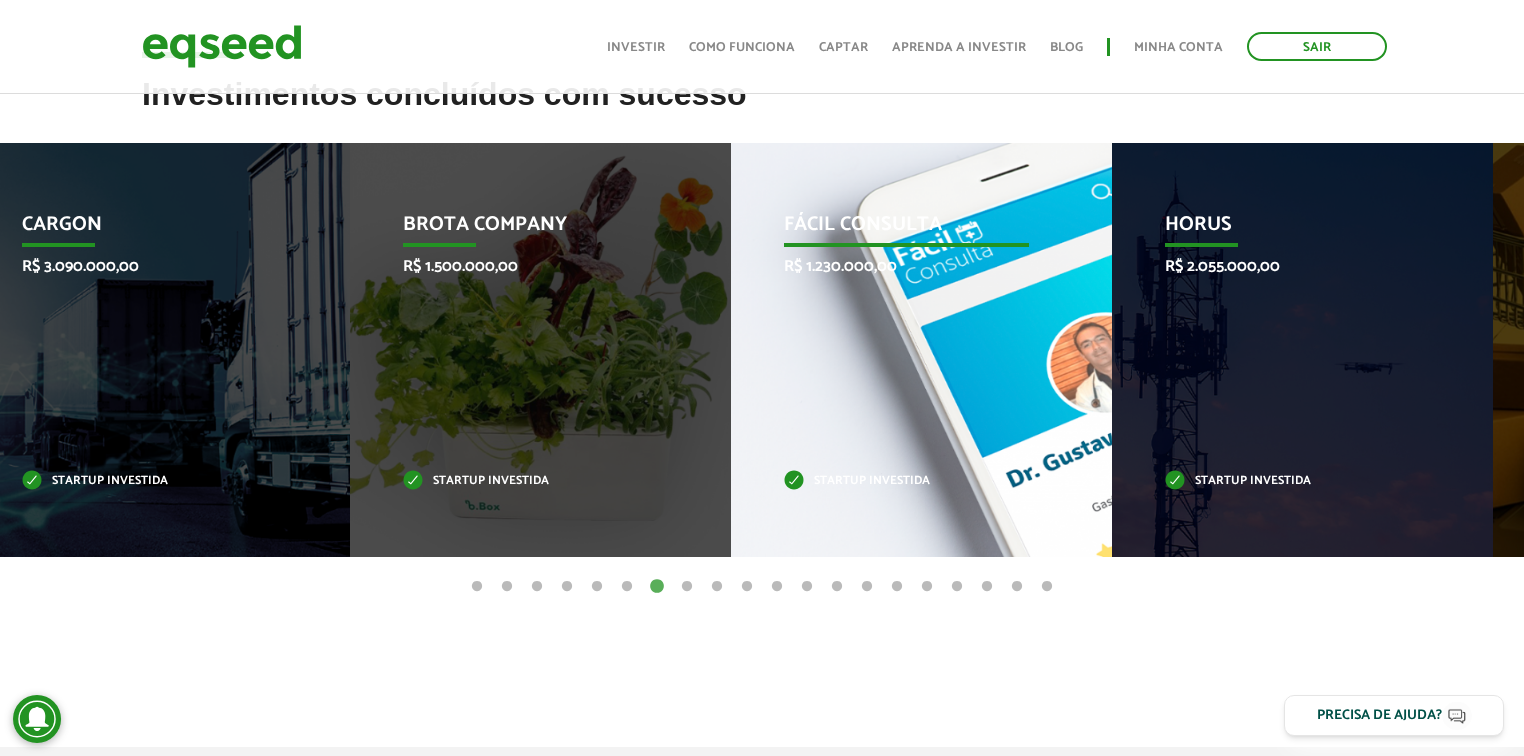drag, startPoint x: 1232, startPoint y: 408, endPoint x: 733, endPoint y: 361, distance: 501.20853 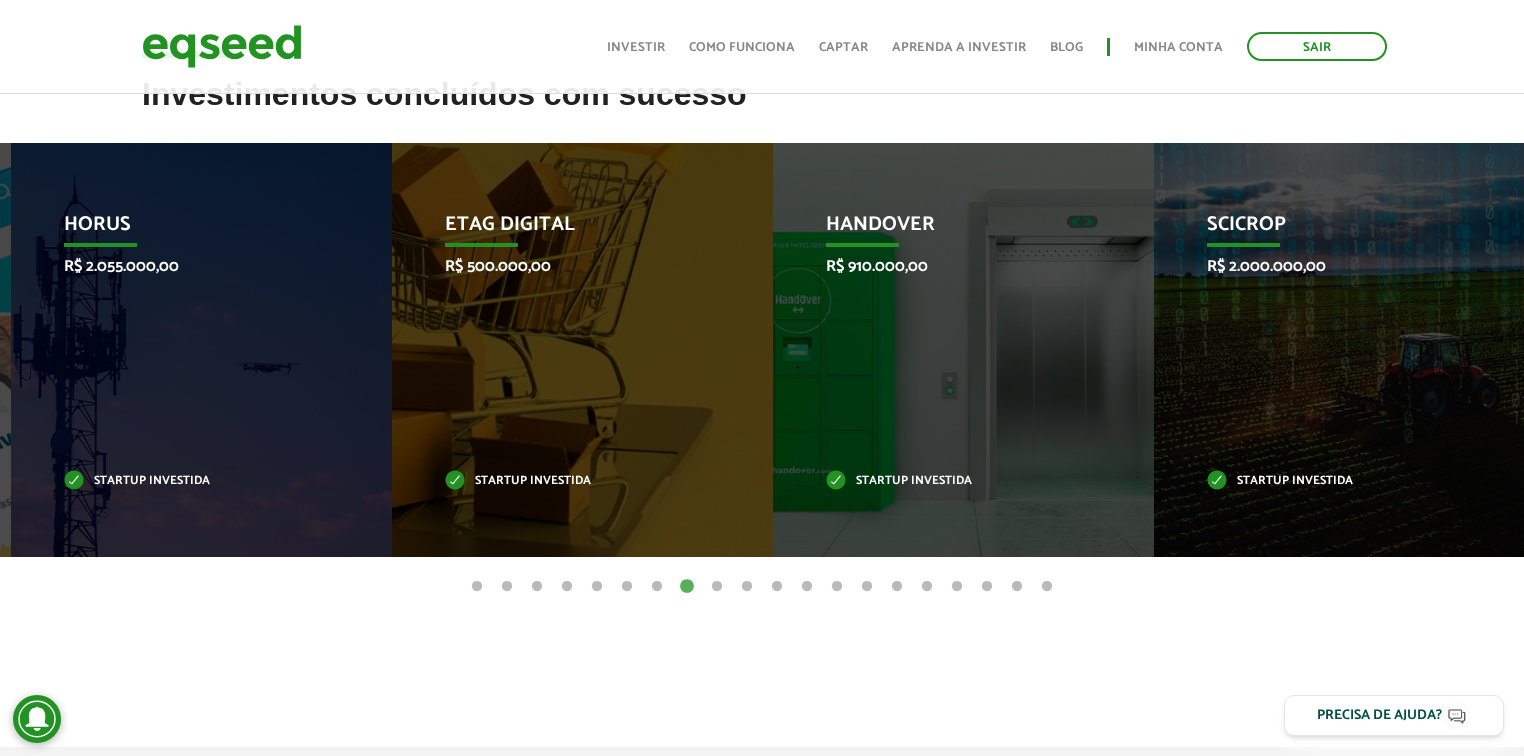 drag, startPoint x: 740, startPoint y: 362, endPoint x: 1035, endPoint y: 384, distance: 295.8192 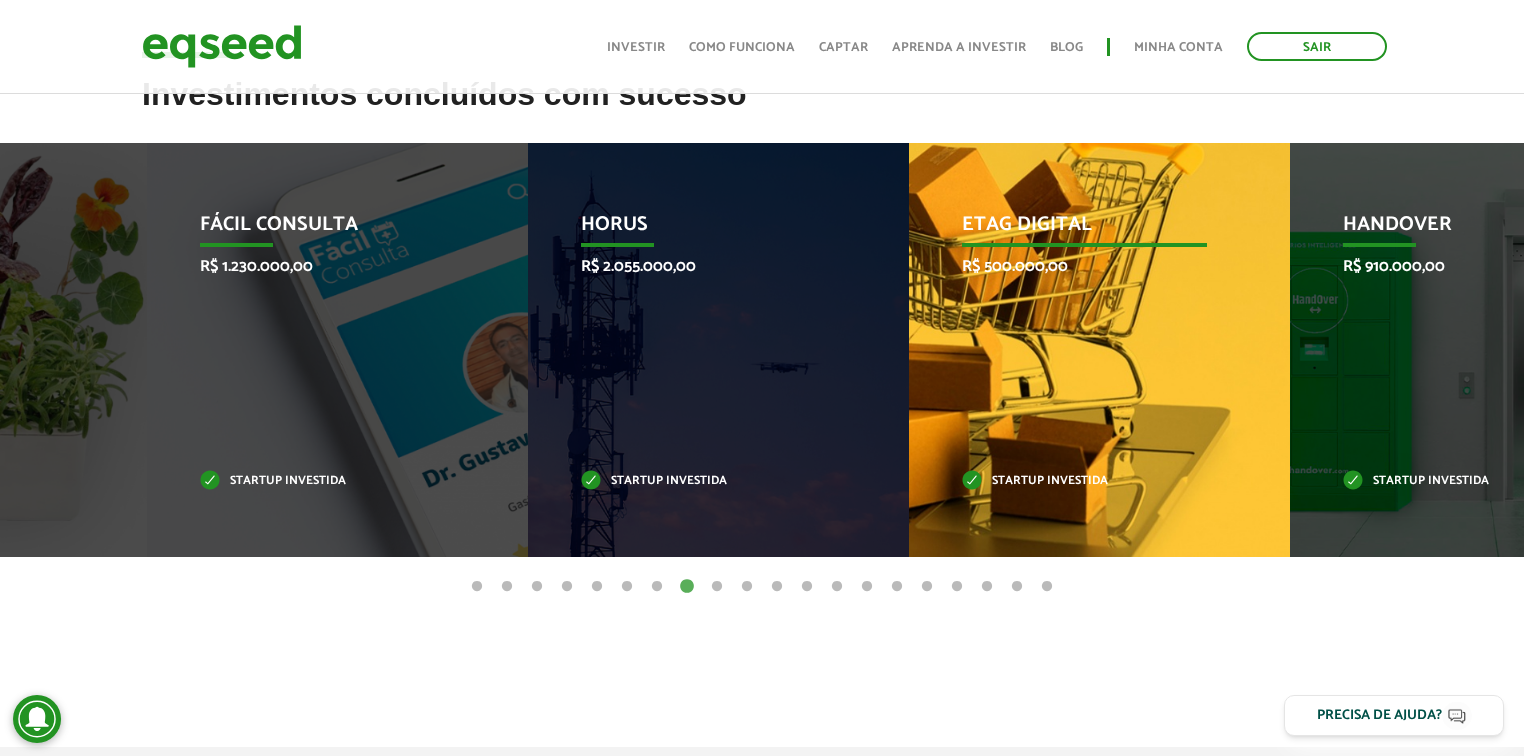 drag, startPoint x: 619, startPoint y: 371, endPoint x: 1157, endPoint y: 408, distance: 539.2708 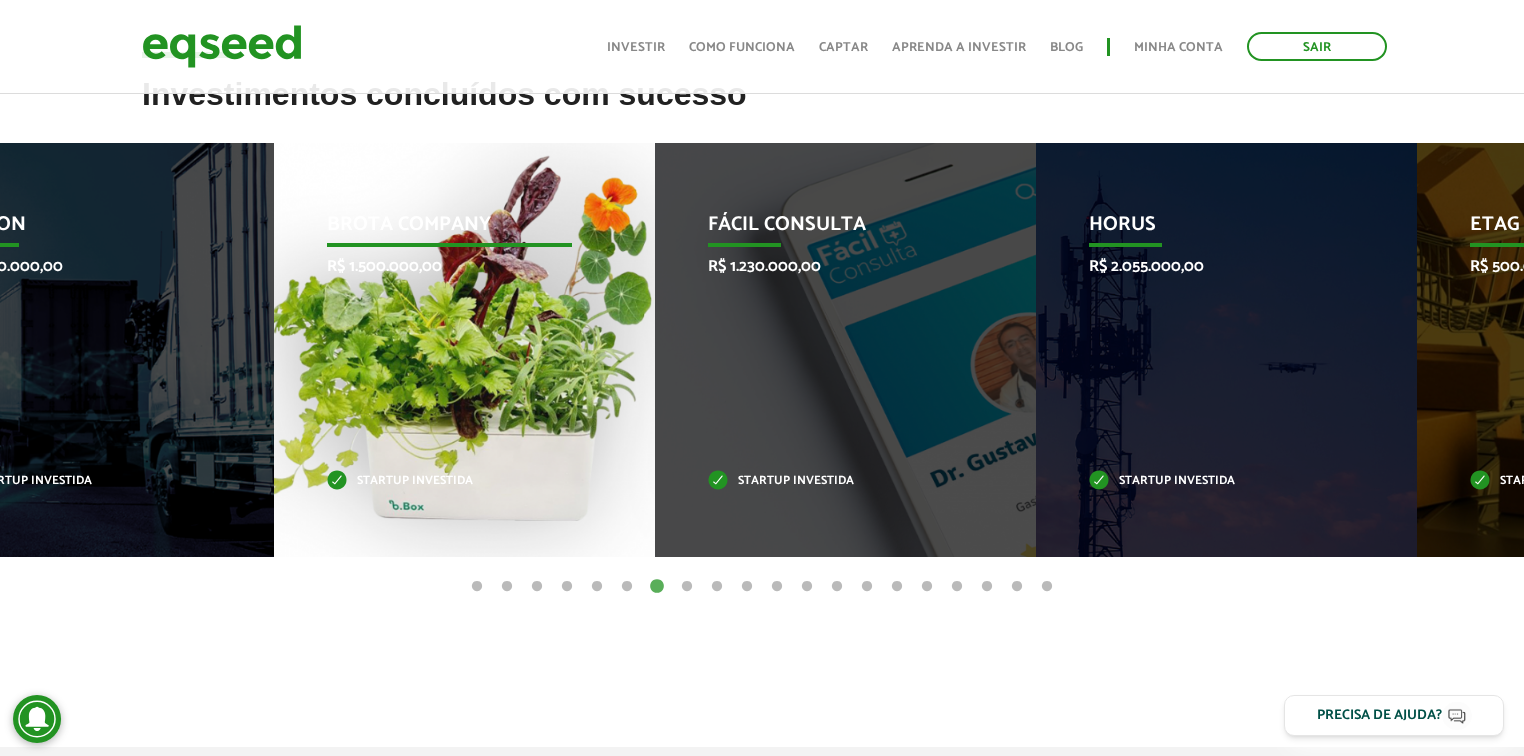 drag, startPoint x: 1084, startPoint y: 413, endPoint x: 596, endPoint y: 387, distance: 488.69214 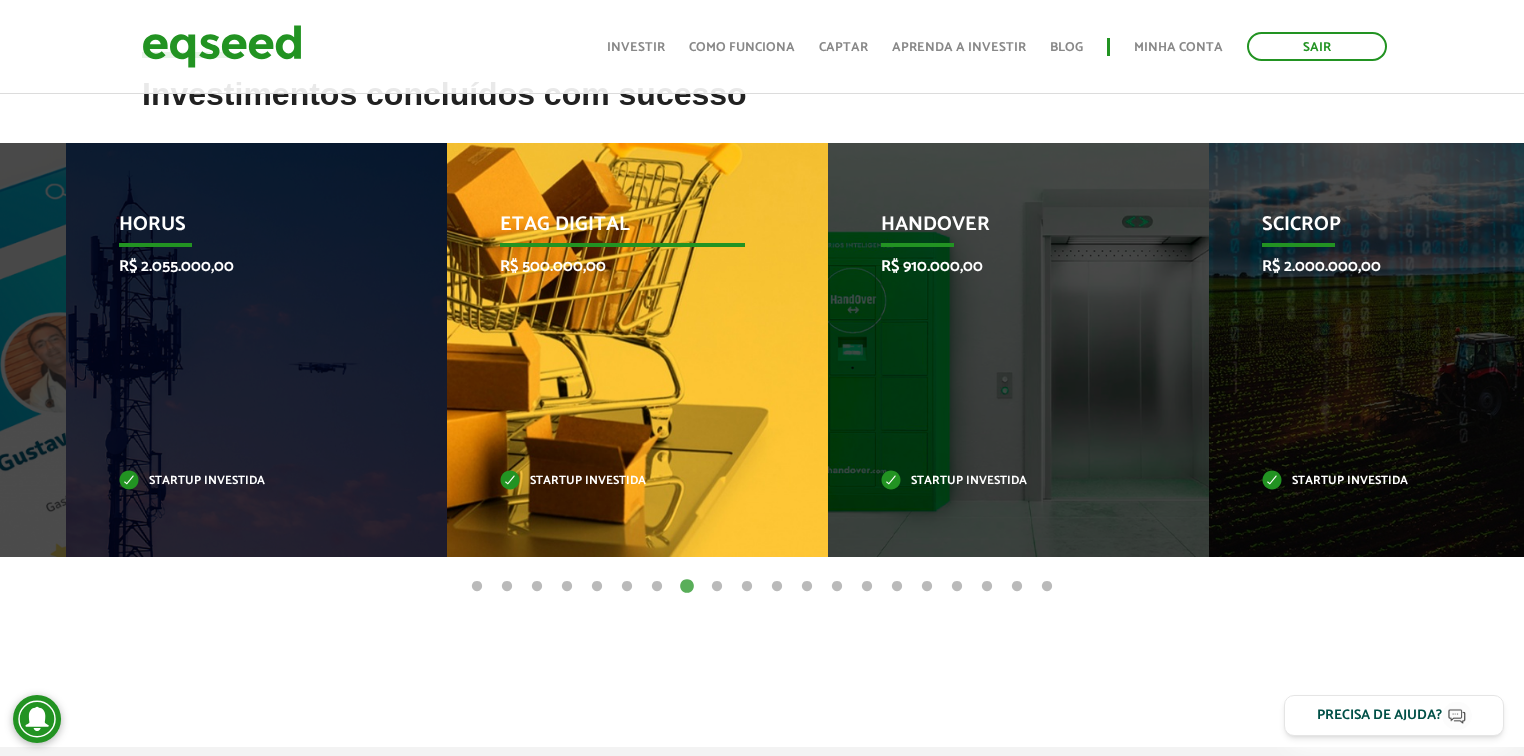 drag, startPoint x: 377, startPoint y: 354, endPoint x: 728, endPoint y: 412, distance: 355.75977 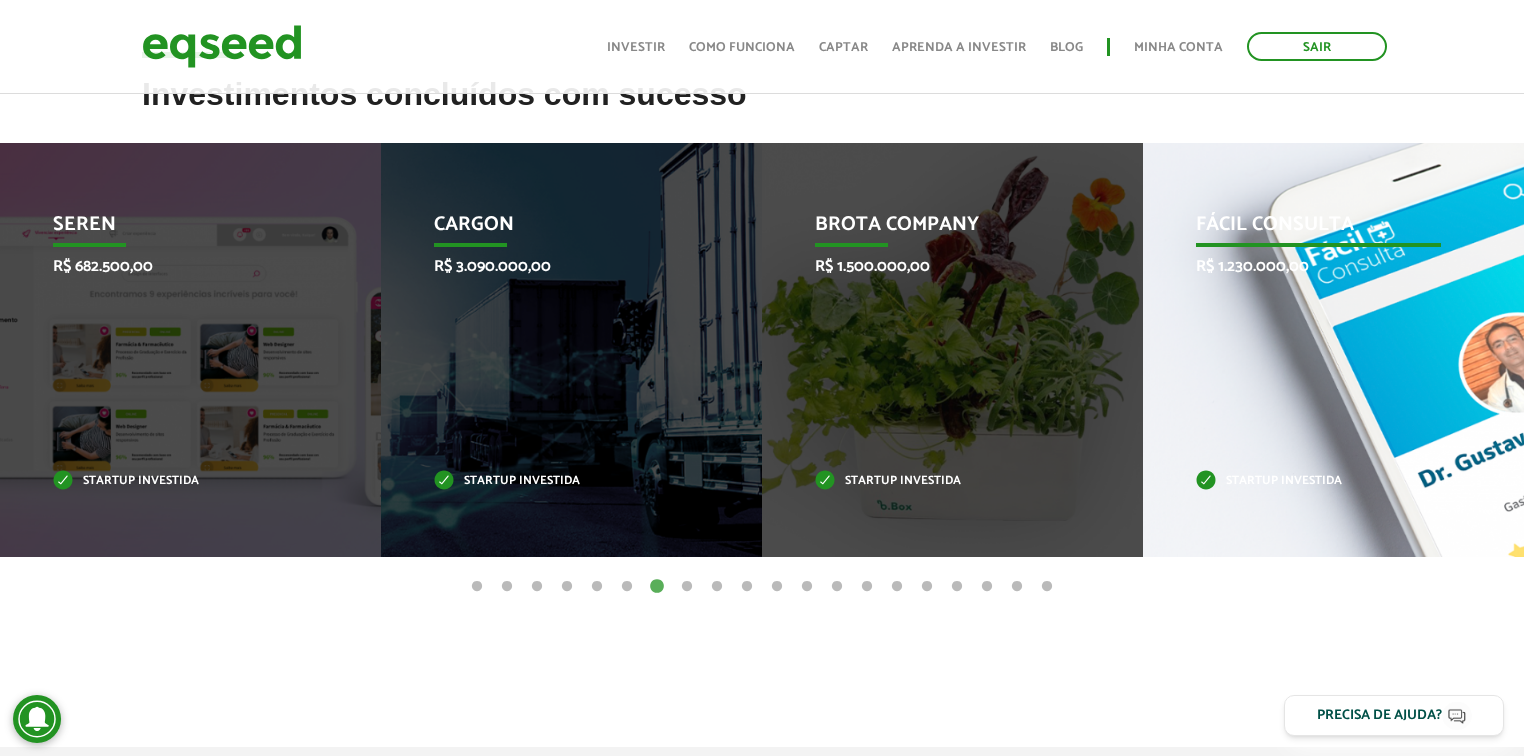 click on "Fácil Consulta
R$ 1.230.000,00
Startup investida" at bounding box center [1318, 350] 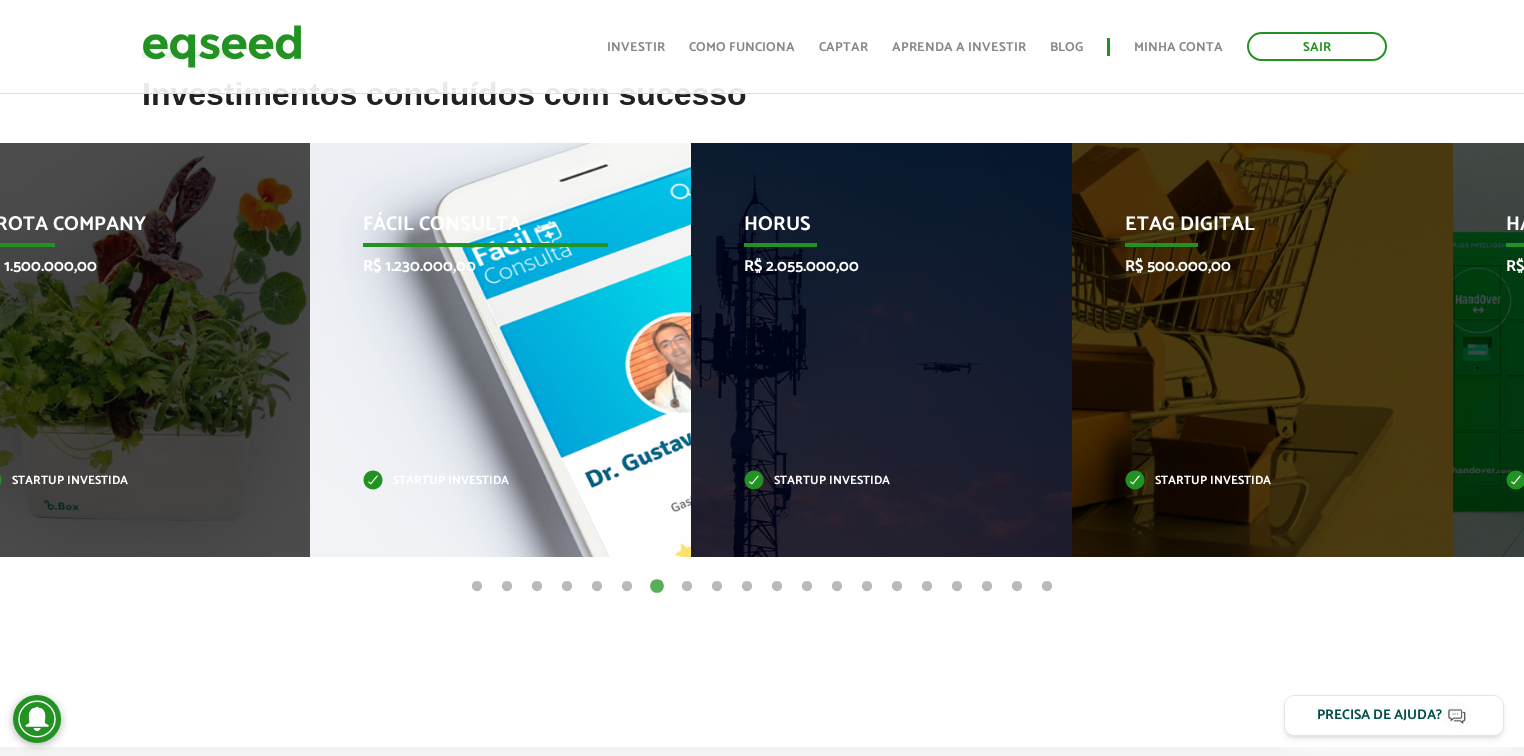 drag, startPoint x: 1298, startPoint y: 400, endPoint x: 325, endPoint y: 380, distance: 973.2055 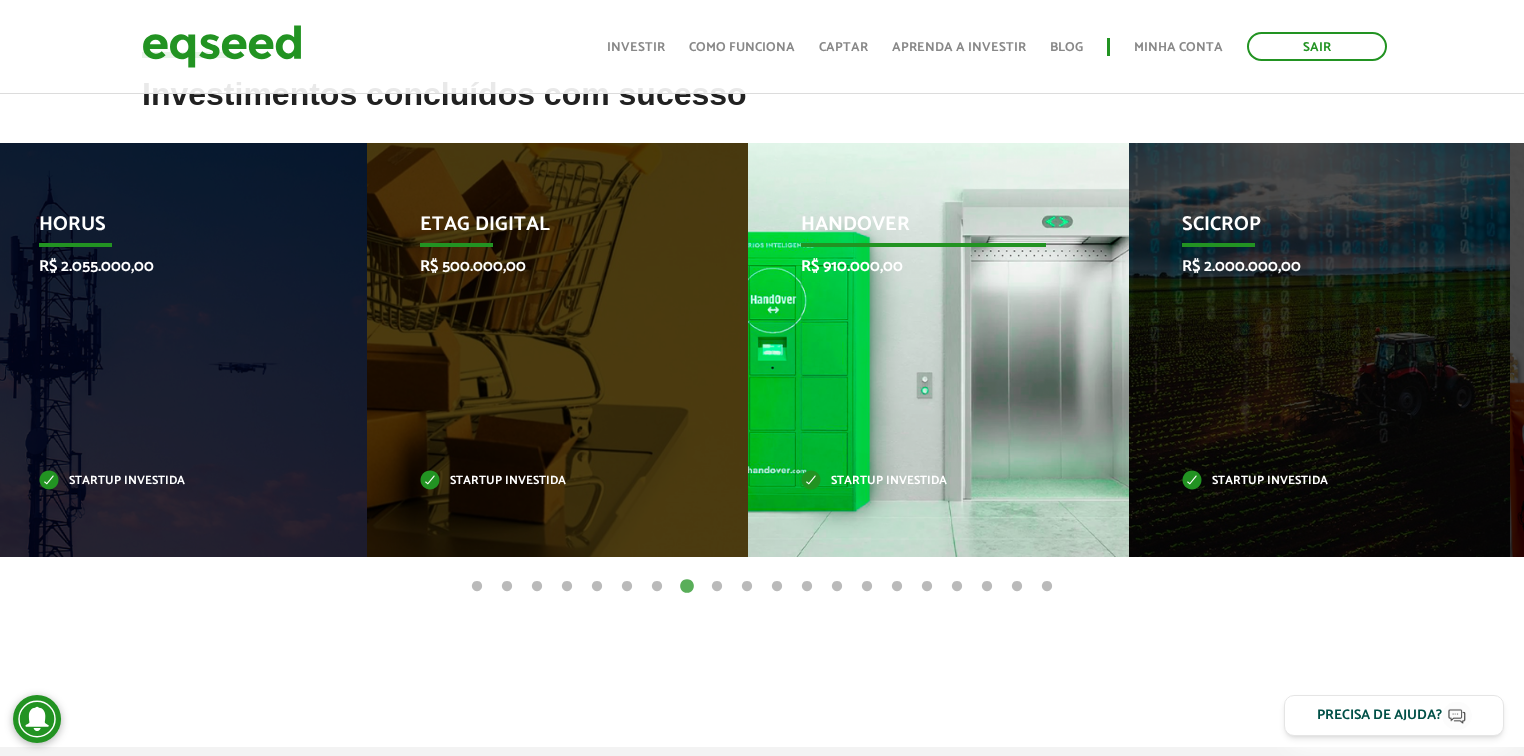 drag, startPoint x: 936, startPoint y: 429, endPoint x: 522, endPoint y: 425, distance: 414.01932 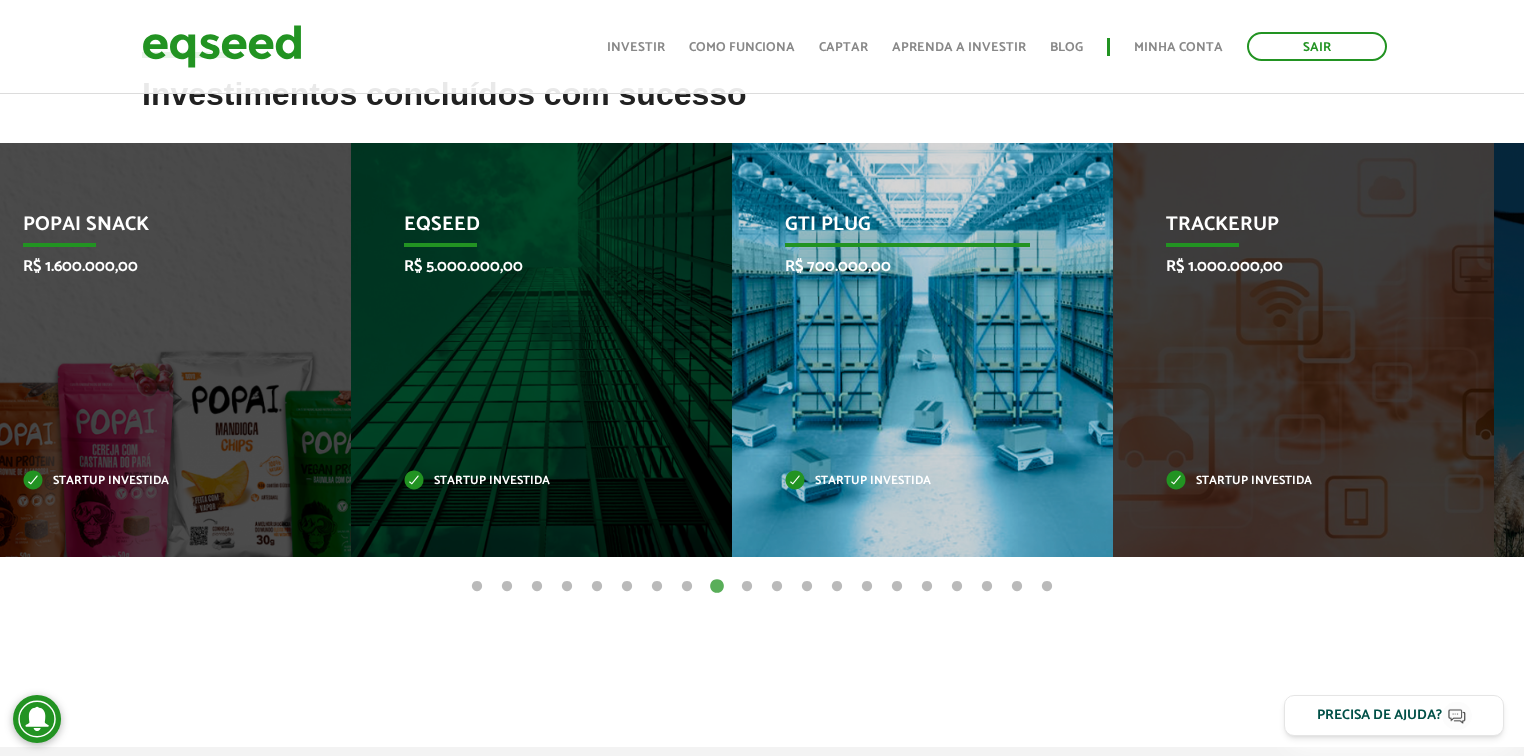 drag, startPoint x: 876, startPoint y: 436, endPoint x: 510, endPoint y: 398, distance: 367.96738 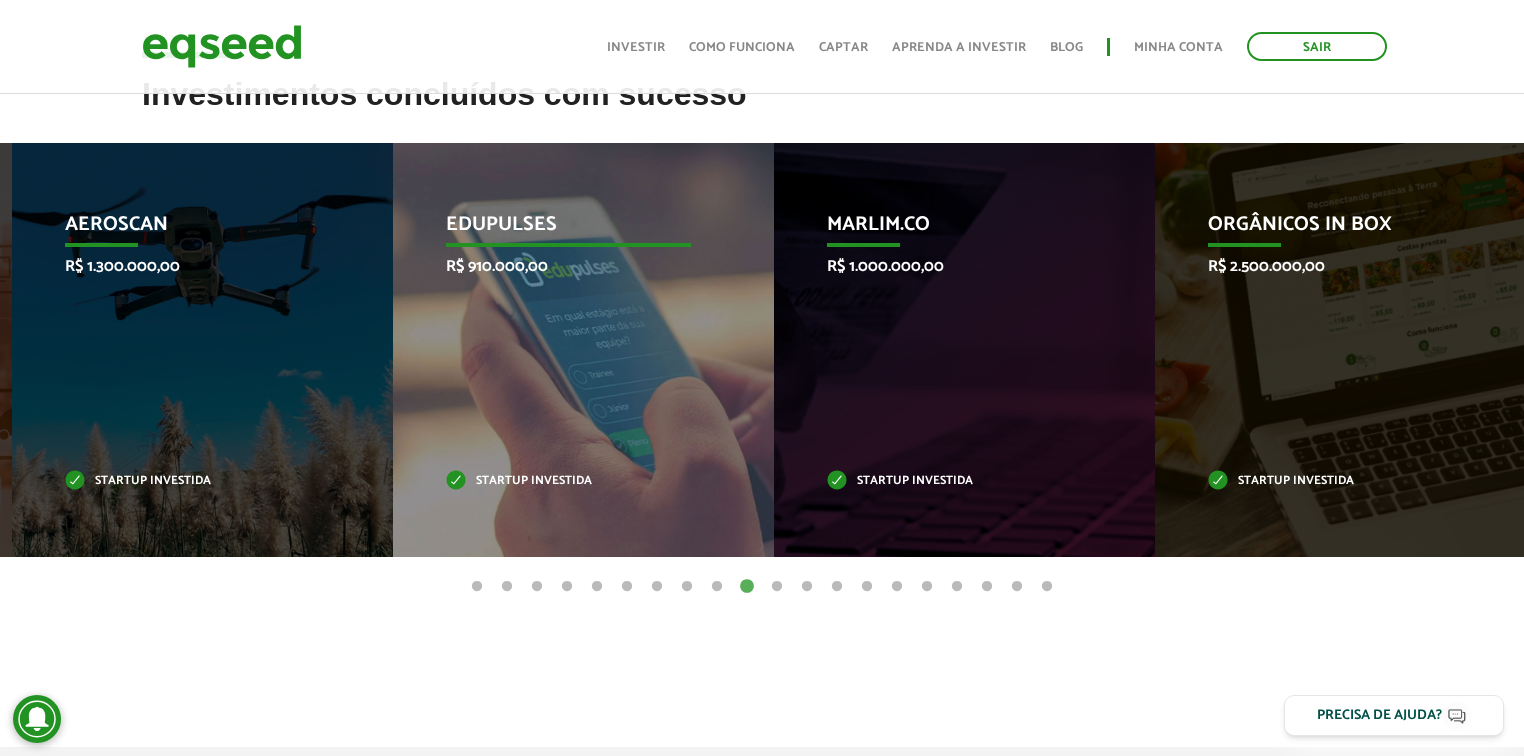 click on "Edupulses
R$ 910.000,00
Startup investida" at bounding box center [568, 350] 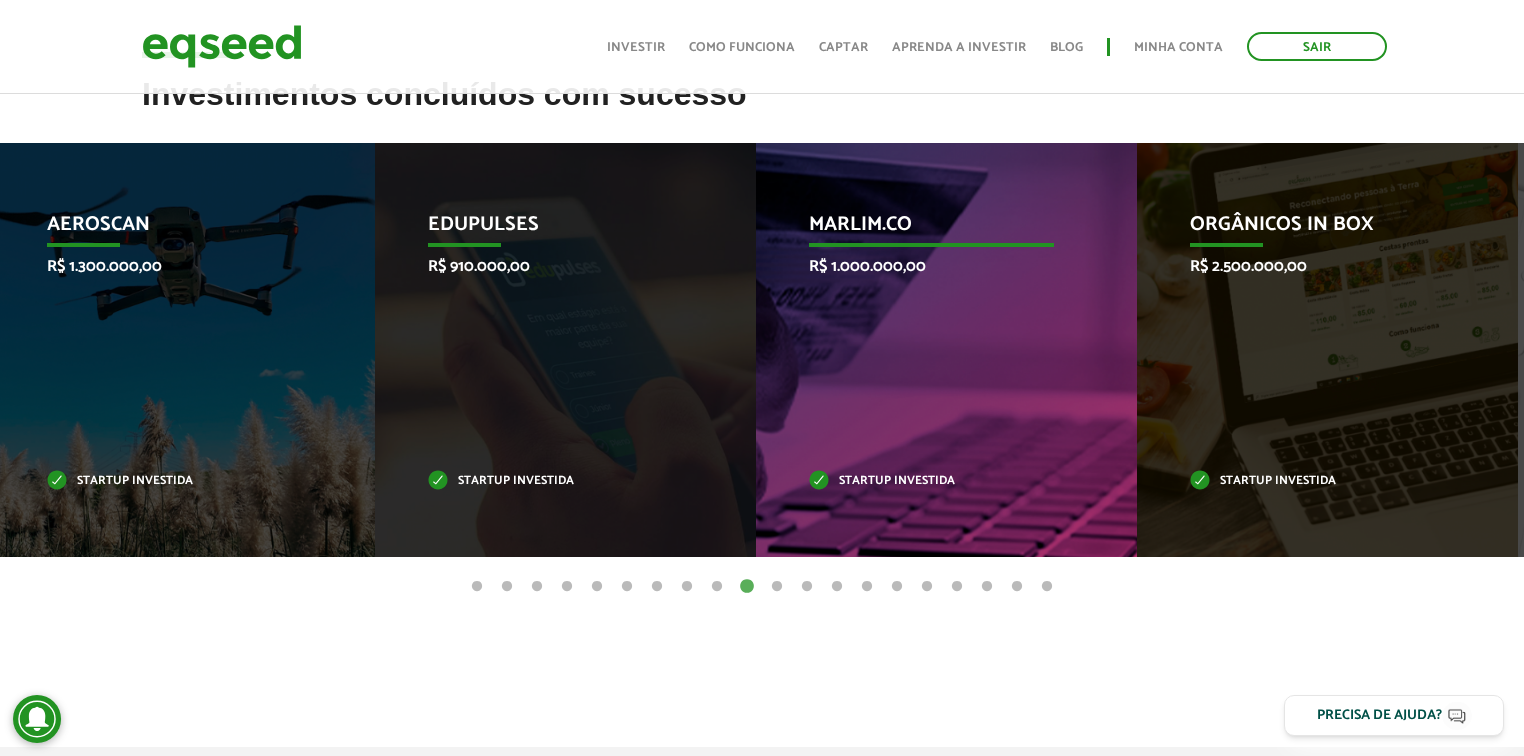 click on "Marlim.co
R$ 1.000.000,00
Startup investida" at bounding box center [931, 350] 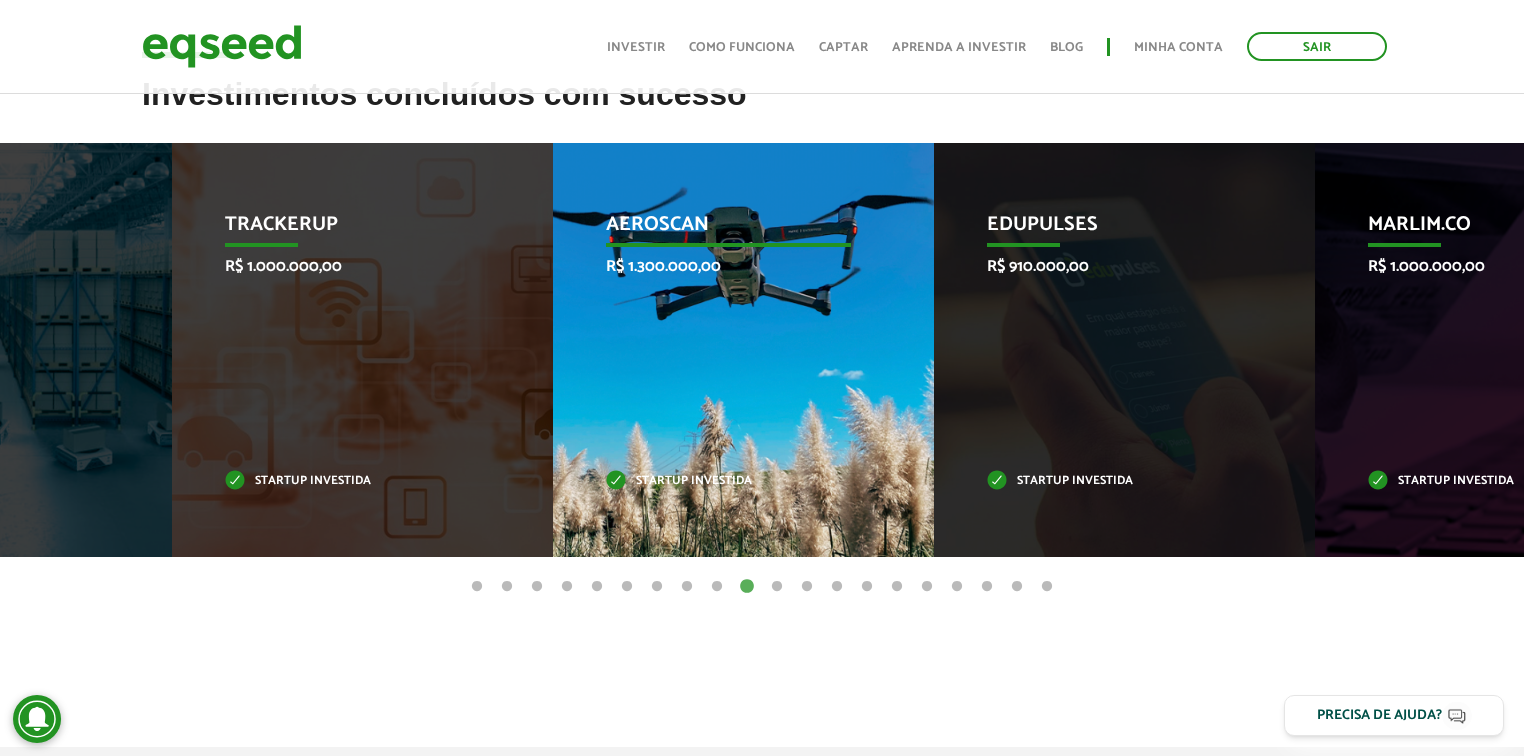 drag, startPoint x: 199, startPoint y: 357, endPoint x: 752, endPoint y: 403, distance: 554.9099 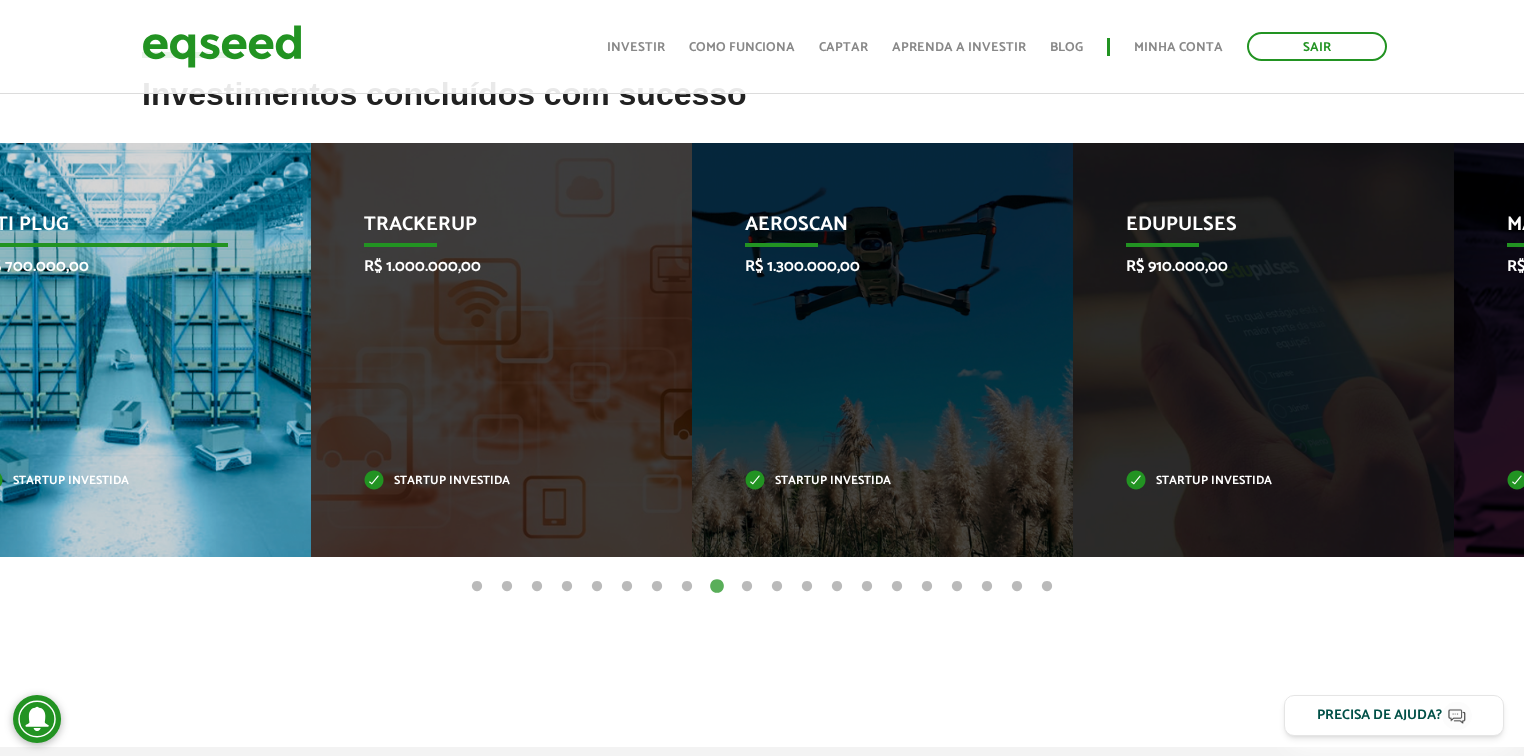 drag, startPoint x: 1014, startPoint y: 412, endPoint x: 183, endPoint y: 392, distance: 831.24066 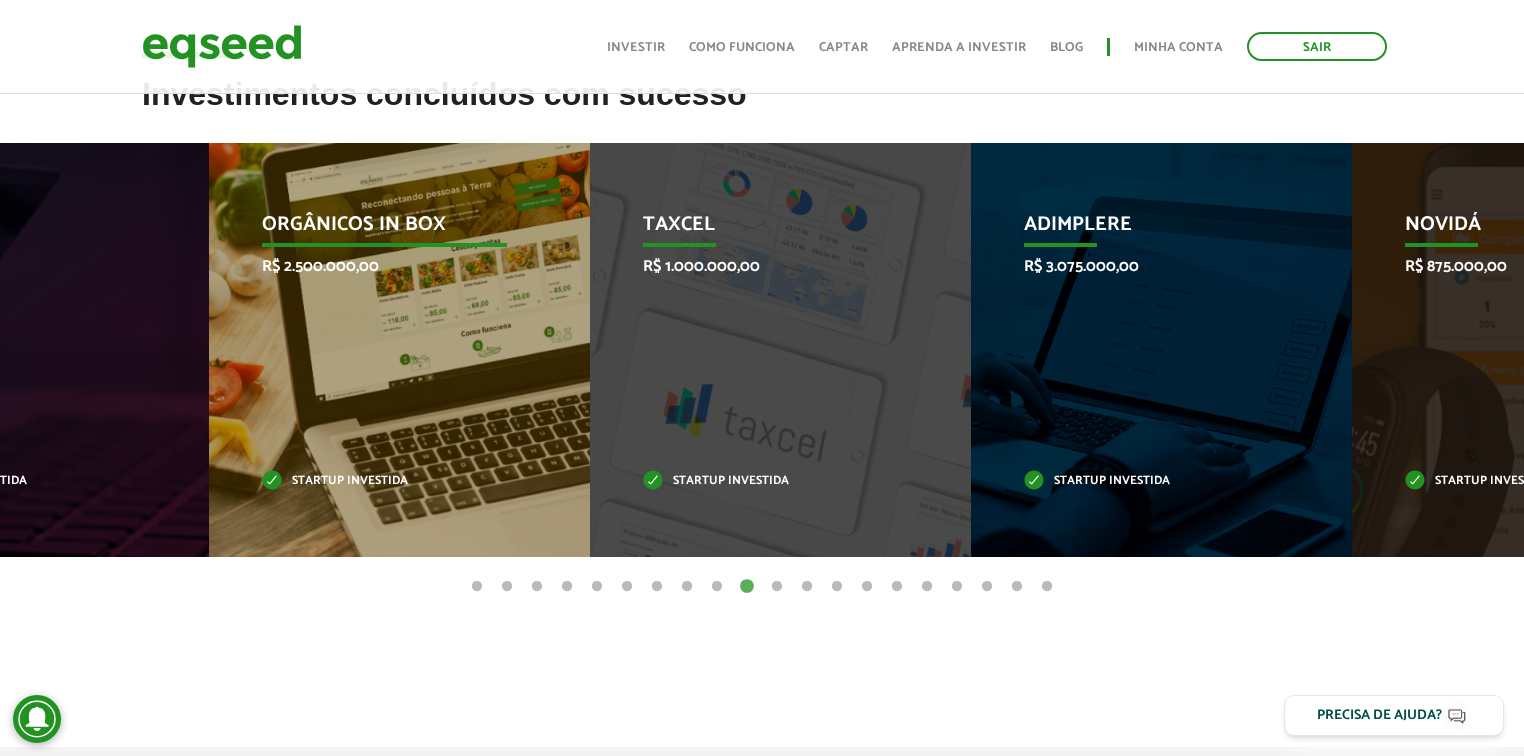 drag, startPoint x: 1166, startPoint y: 348, endPoint x: 232, endPoint y: 384, distance: 934.69354 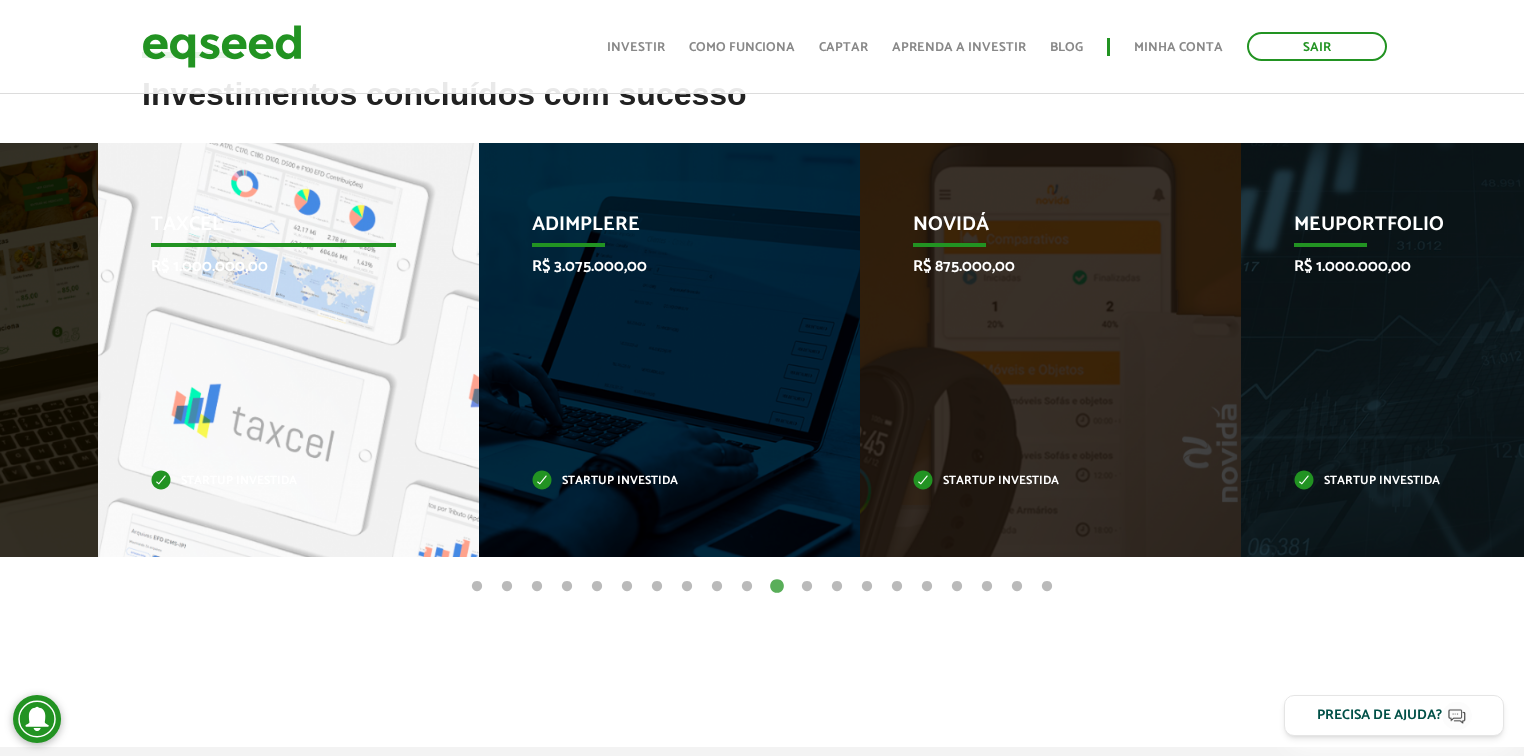 drag, startPoint x: 594, startPoint y: 444, endPoint x: 322, endPoint y: 443, distance: 272.00183 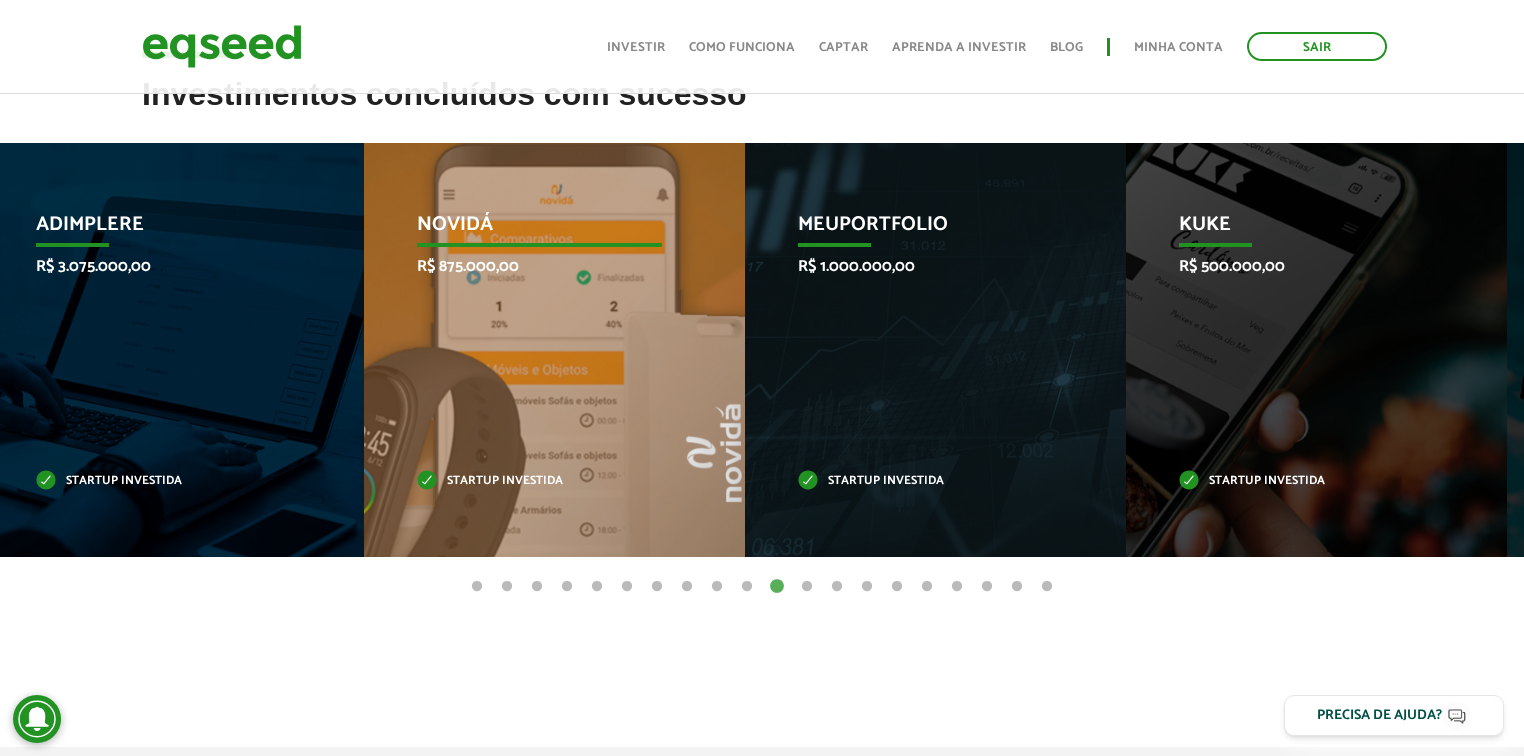 drag, startPoint x: 764, startPoint y: 393, endPoint x: 320, endPoint y: 429, distance: 445.45706 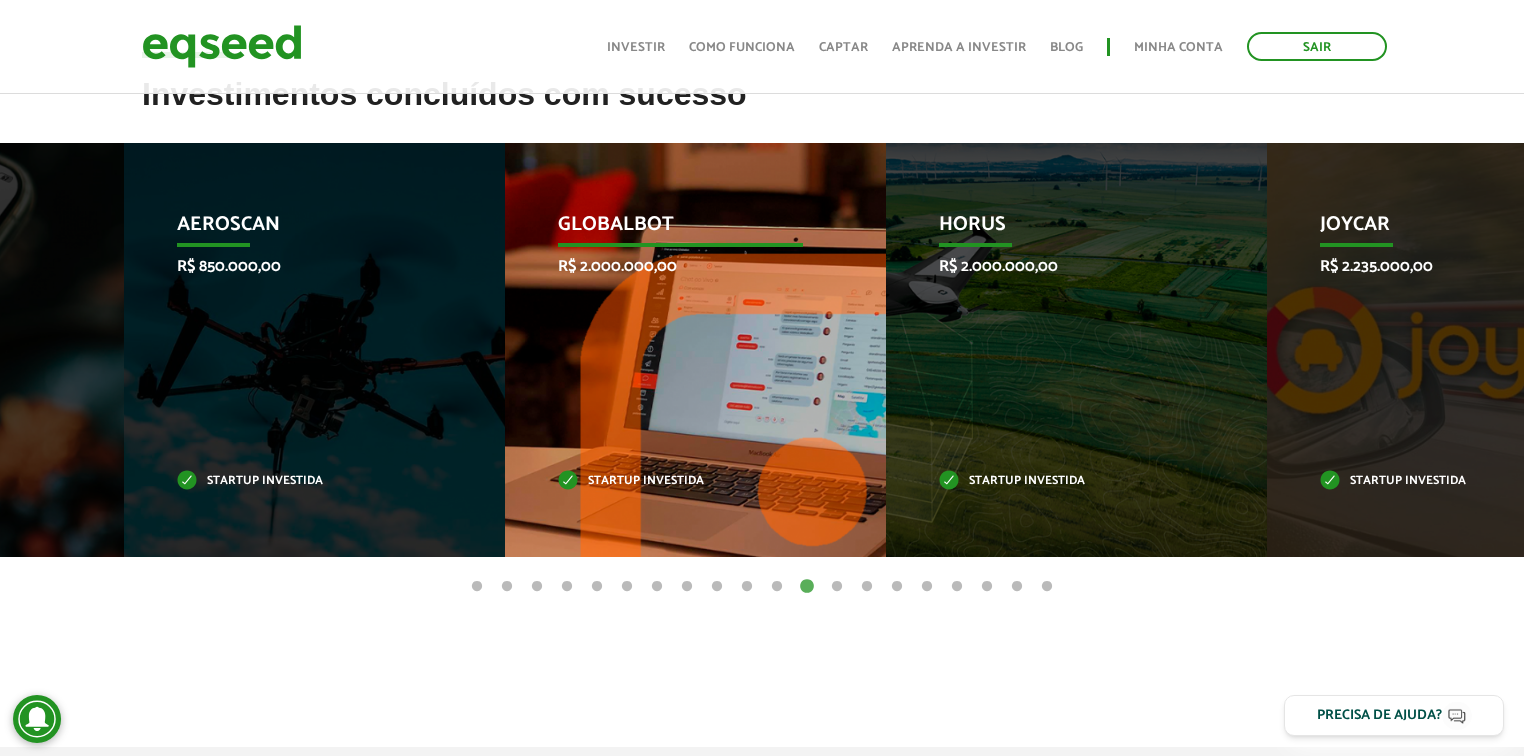 drag, startPoint x: 936, startPoint y: 412, endPoint x: 680, endPoint y: 424, distance: 256.2811 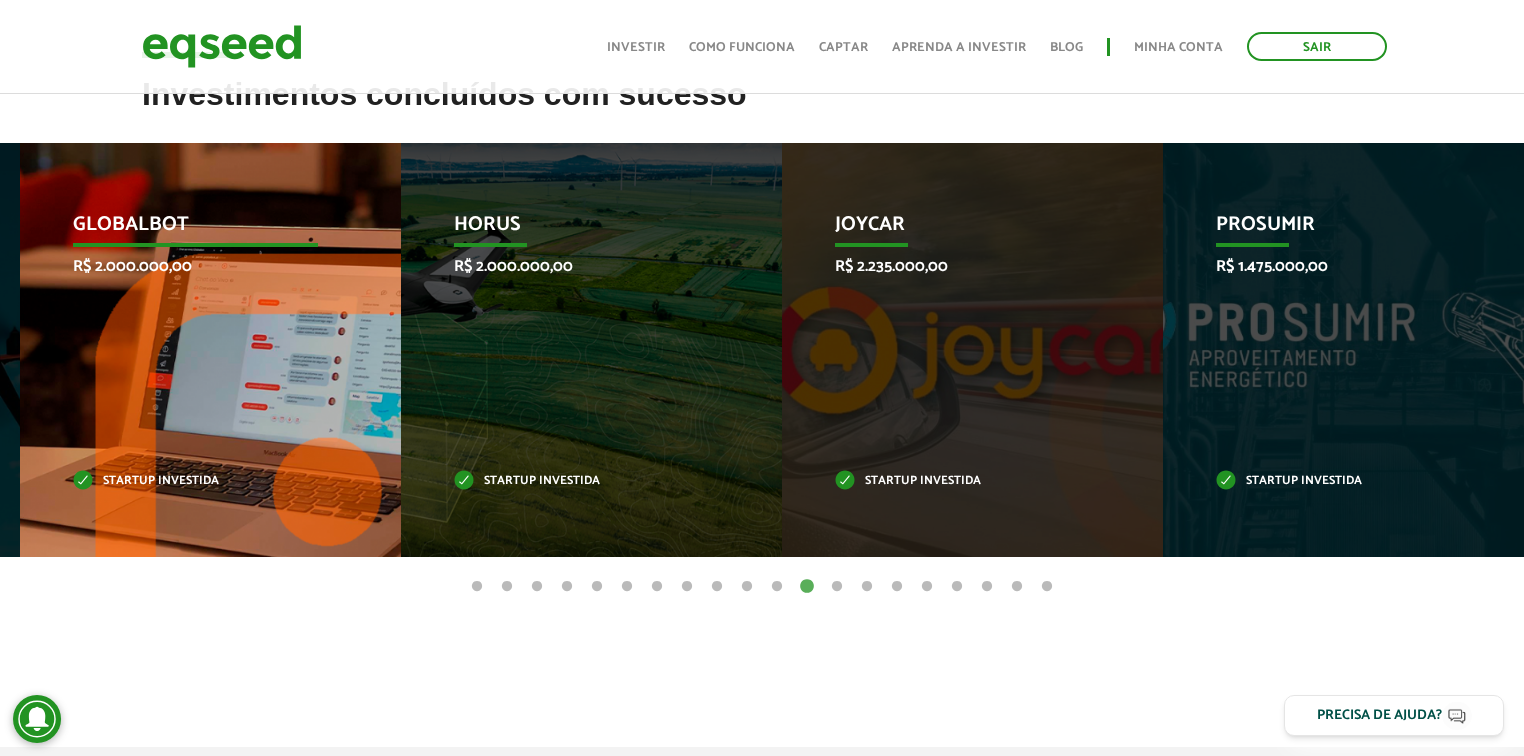 drag, startPoint x: 1053, startPoint y: 366, endPoint x: 311, endPoint y: 368, distance: 742.0027 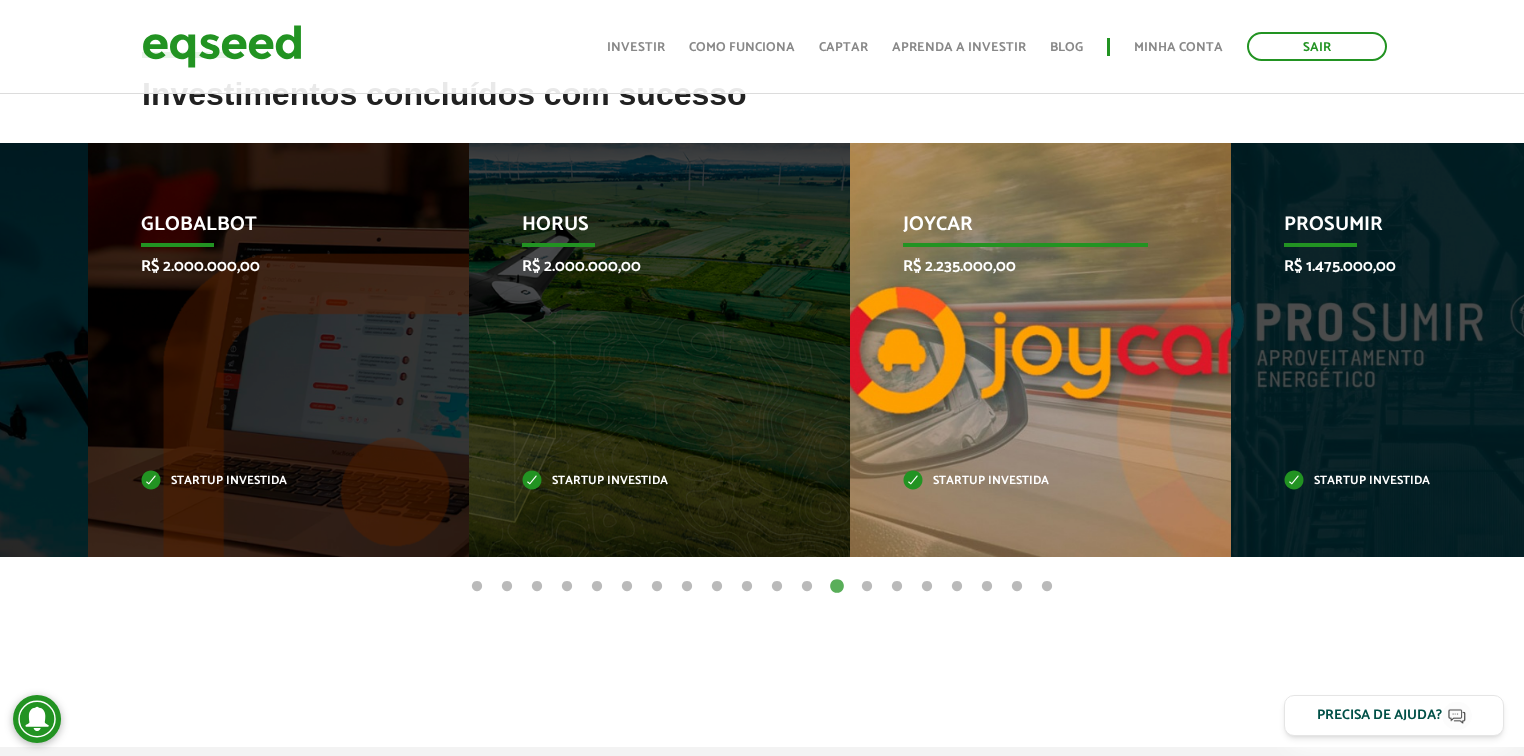 drag, startPoint x: 464, startPoint y: 360, endPoint x: 1120, endPoint y: 380, distance: 656.3048 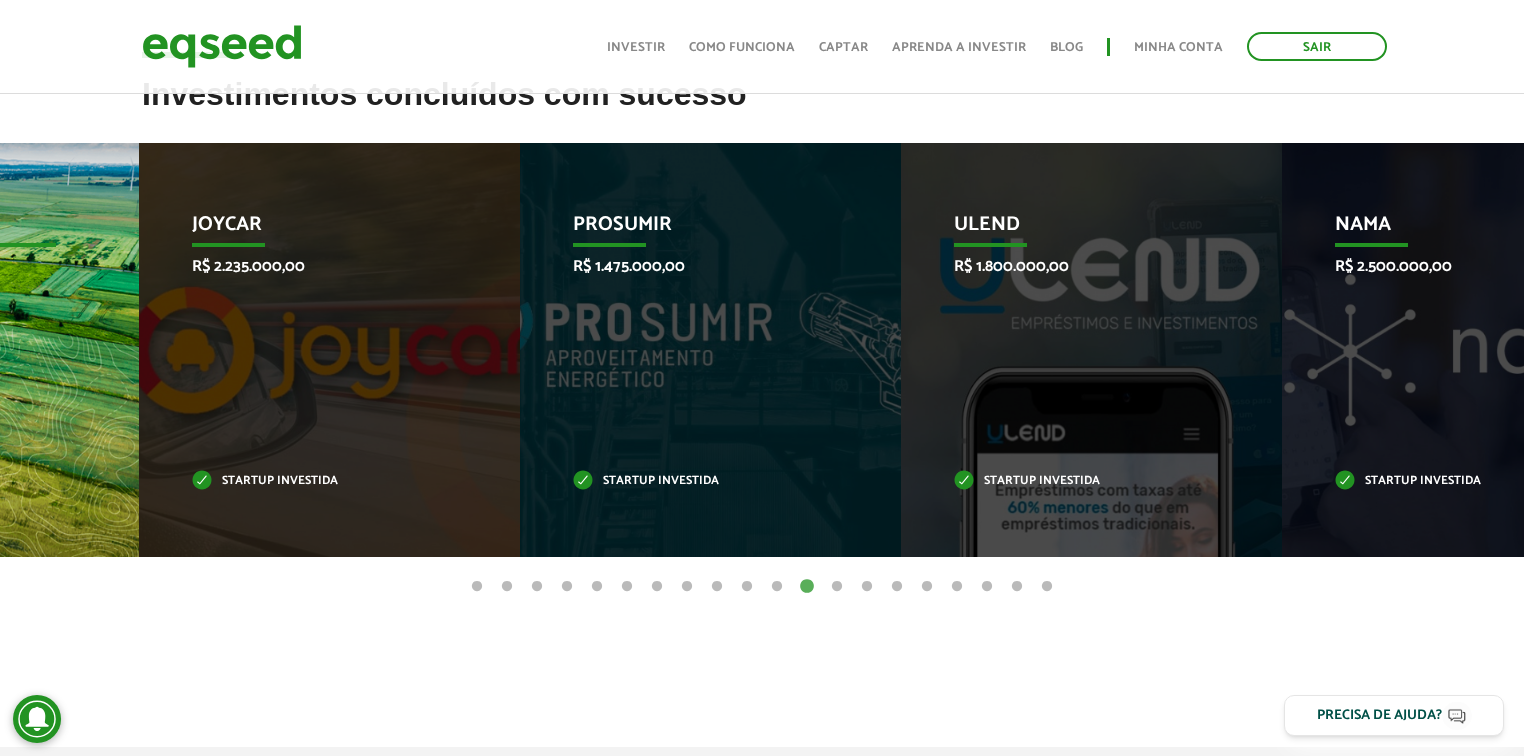 drag, startPoint x: 1424, startPoint y: 407, endPoint x: 39, endPoint y: 402, distance: 1385.009 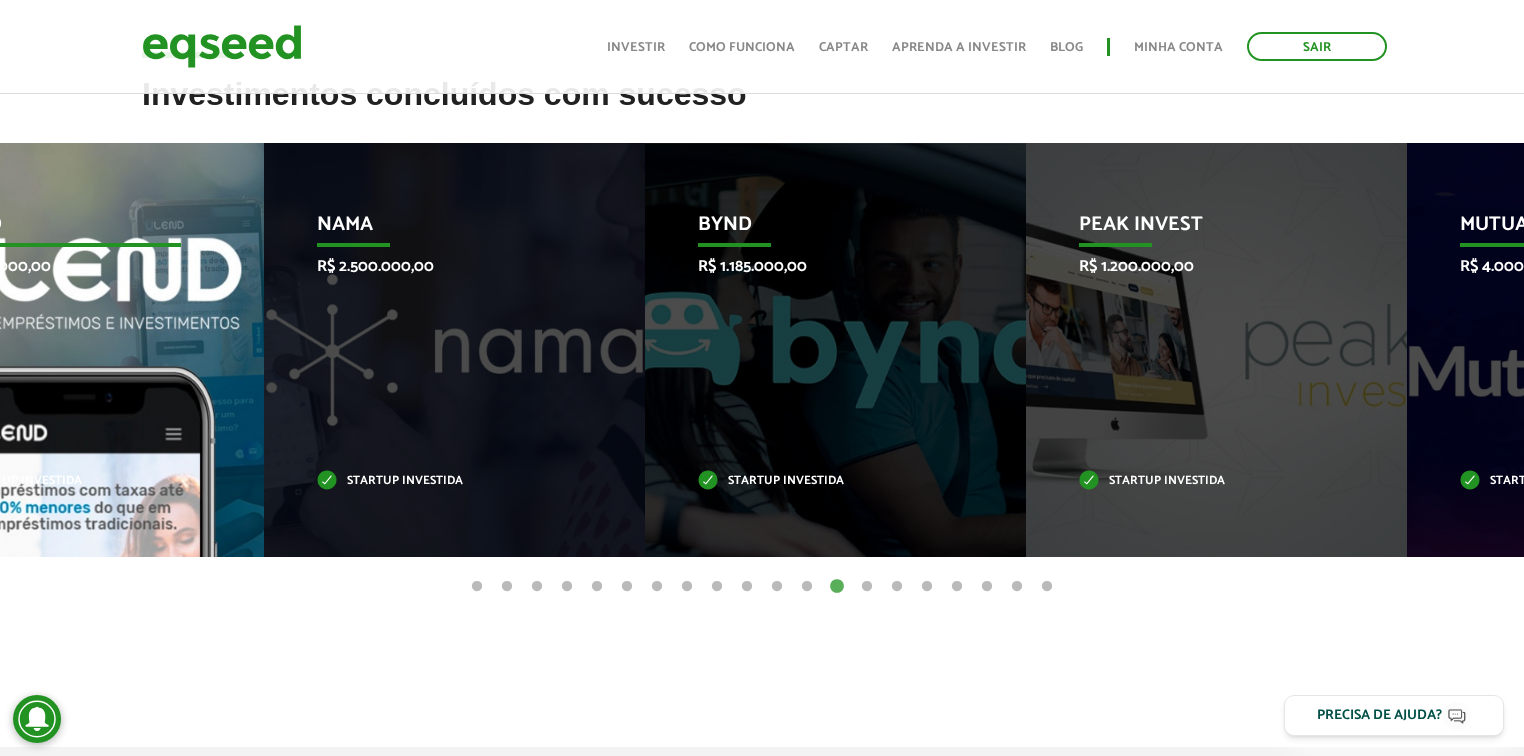 drag, startPoint x: 907, startPoint y: 404, endPoint x: 0, endPoint y: 356, distance: 908.2692 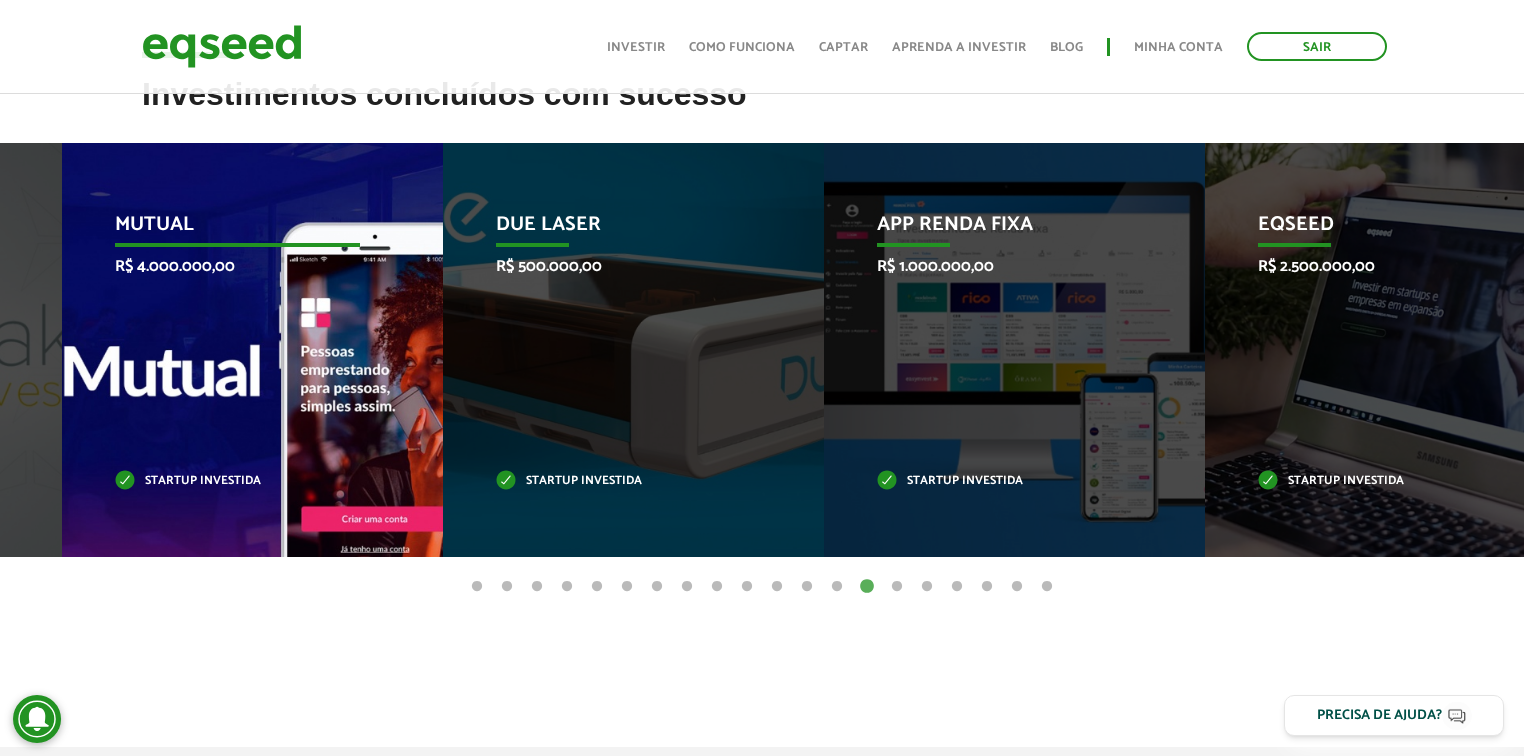 drag, startPoint x: 992, startPoint y: 405, endPoint x: 252, endPoint y: 411, distance: 740.02435 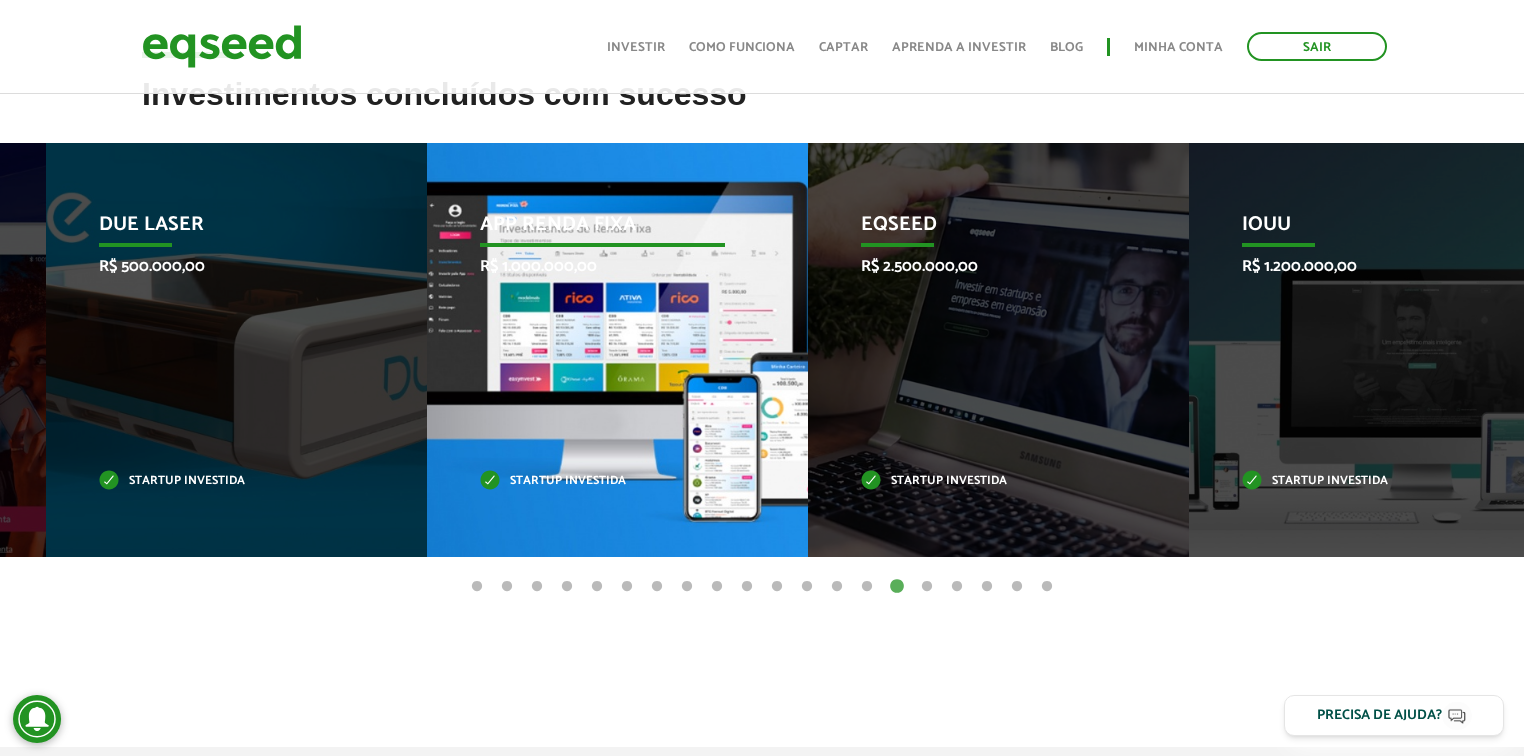 drag, startPoint x: 307, startPoint y: 400, endPoint x: 726, endPoint y: 416, distance: 419.3054 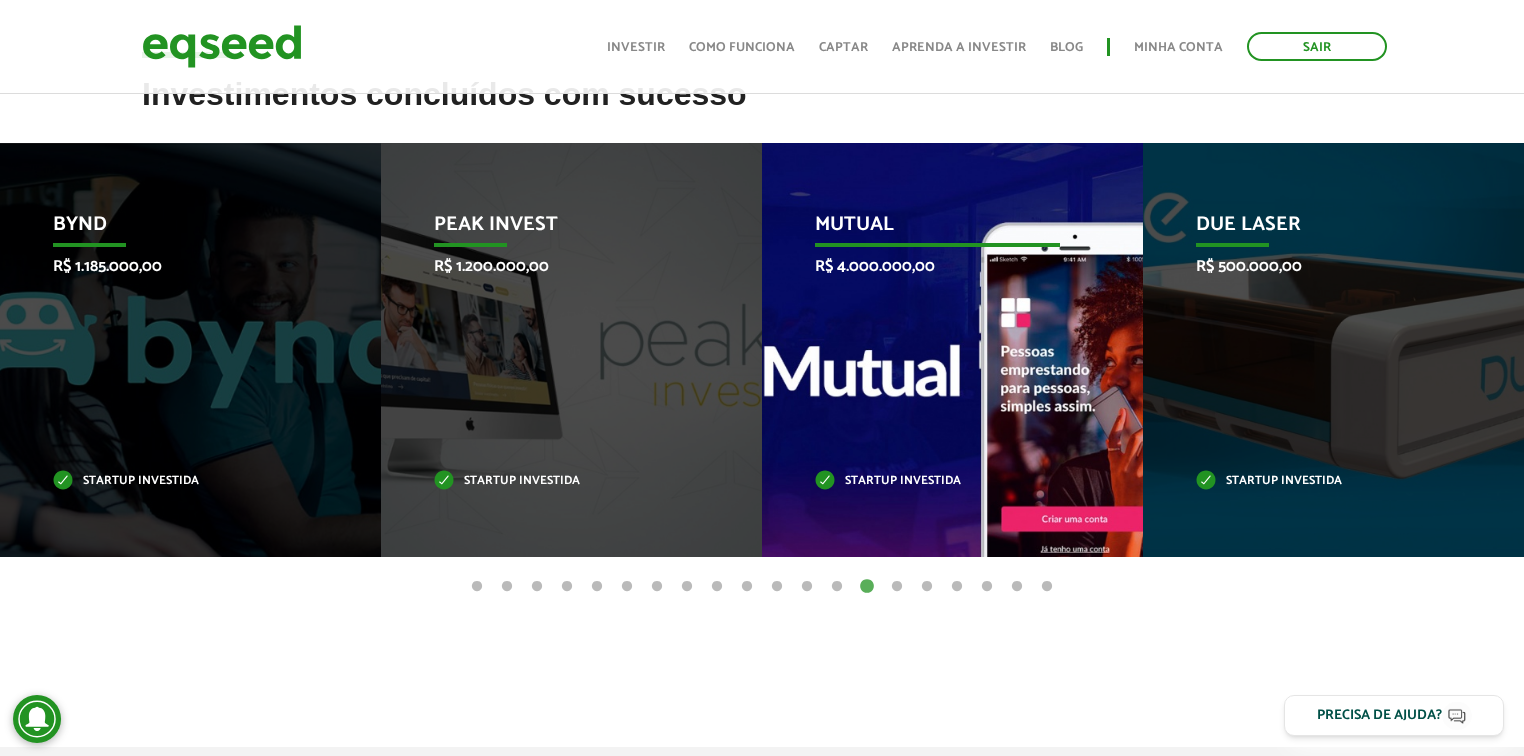 drag, startPoint x: 945, startPoint y: 424, endPoint x: 593, endPoint y: 424, distance: 352 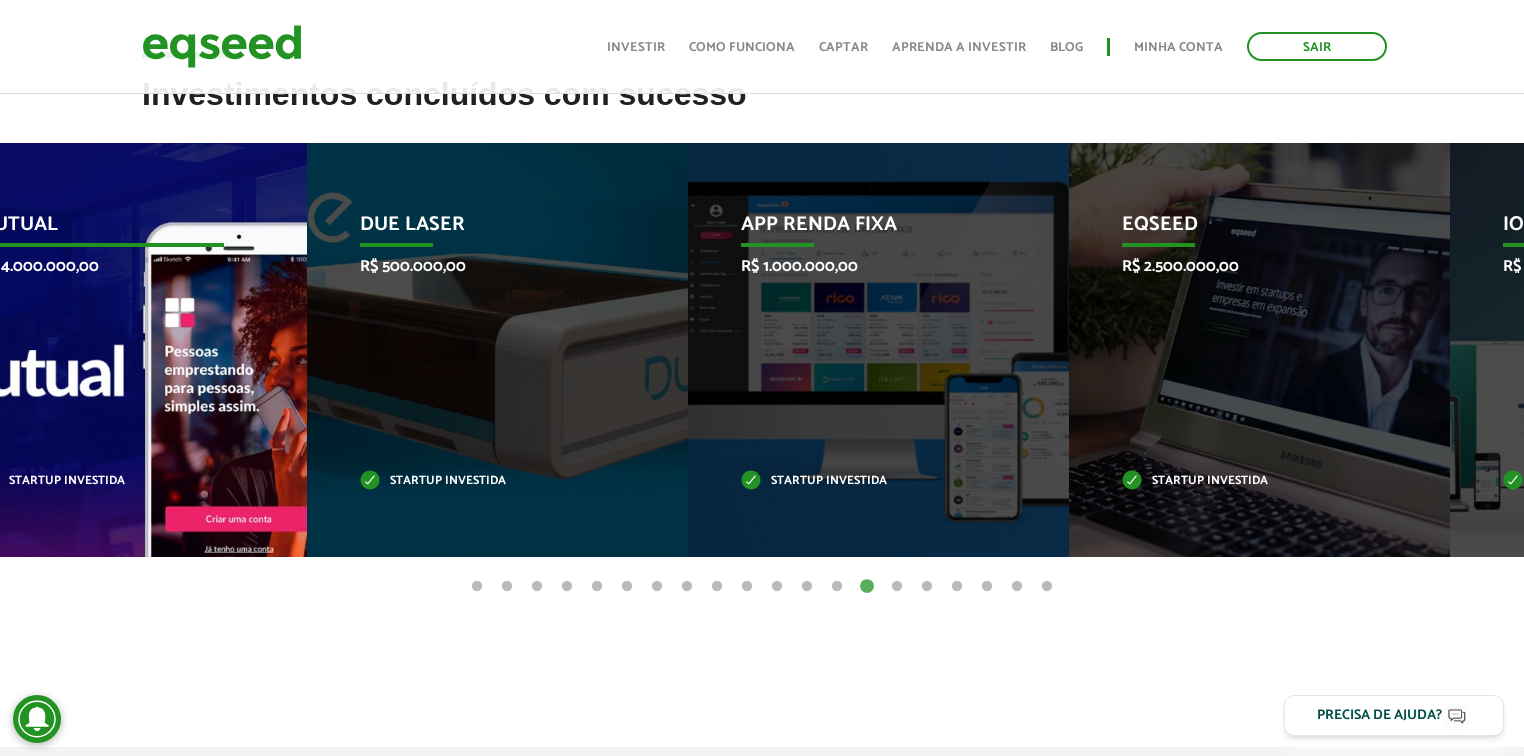 drag, startPoint x: 1020, startPoint y: 426, endPoint x: 126, endPoint y: 405, distance: 894.2466 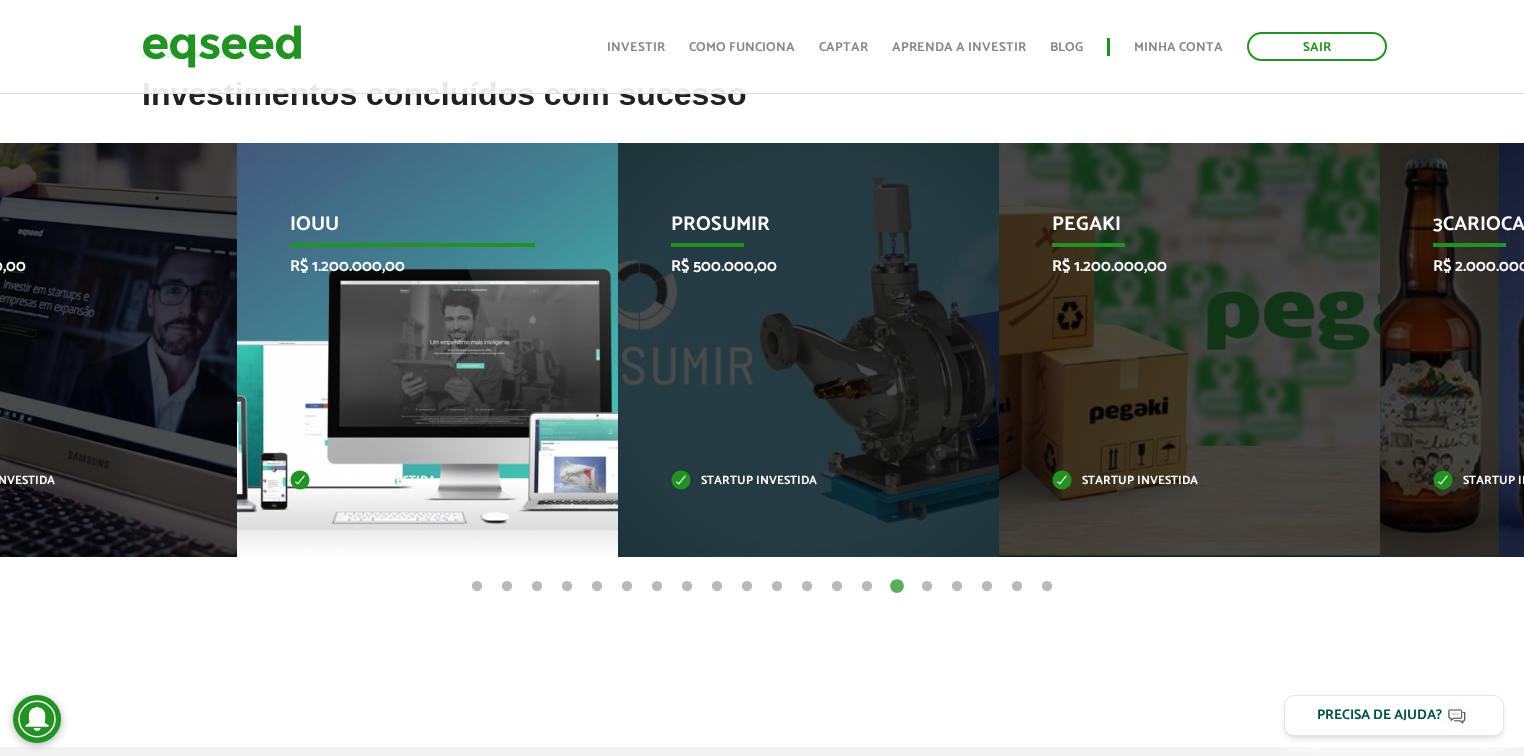 drag, startPoint x: 900, startPoint y: 353, endPoint x: 286, endPoint y: 375, distance: 614.394 